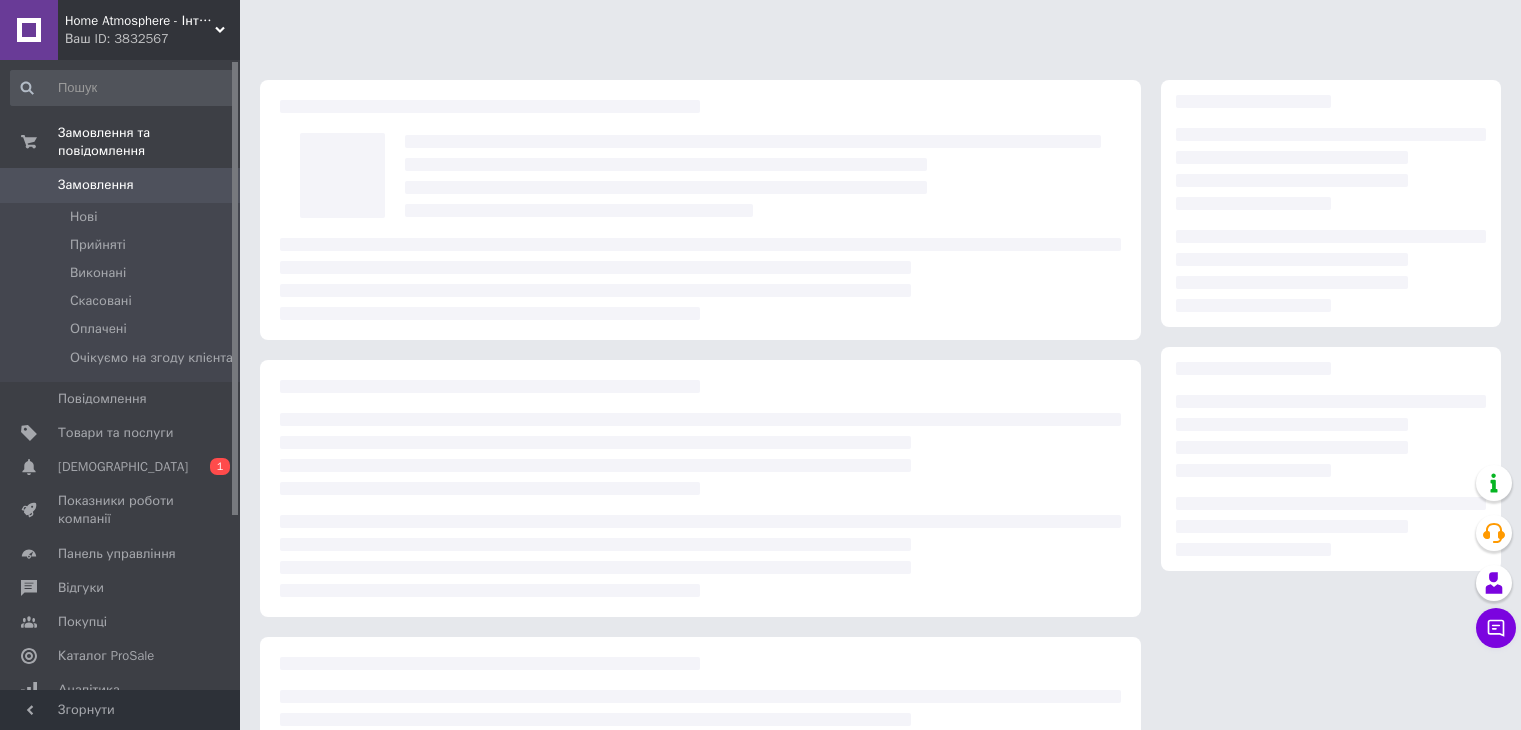 scroll, scrollTop: 0, scrollLeft: 0, axis: both 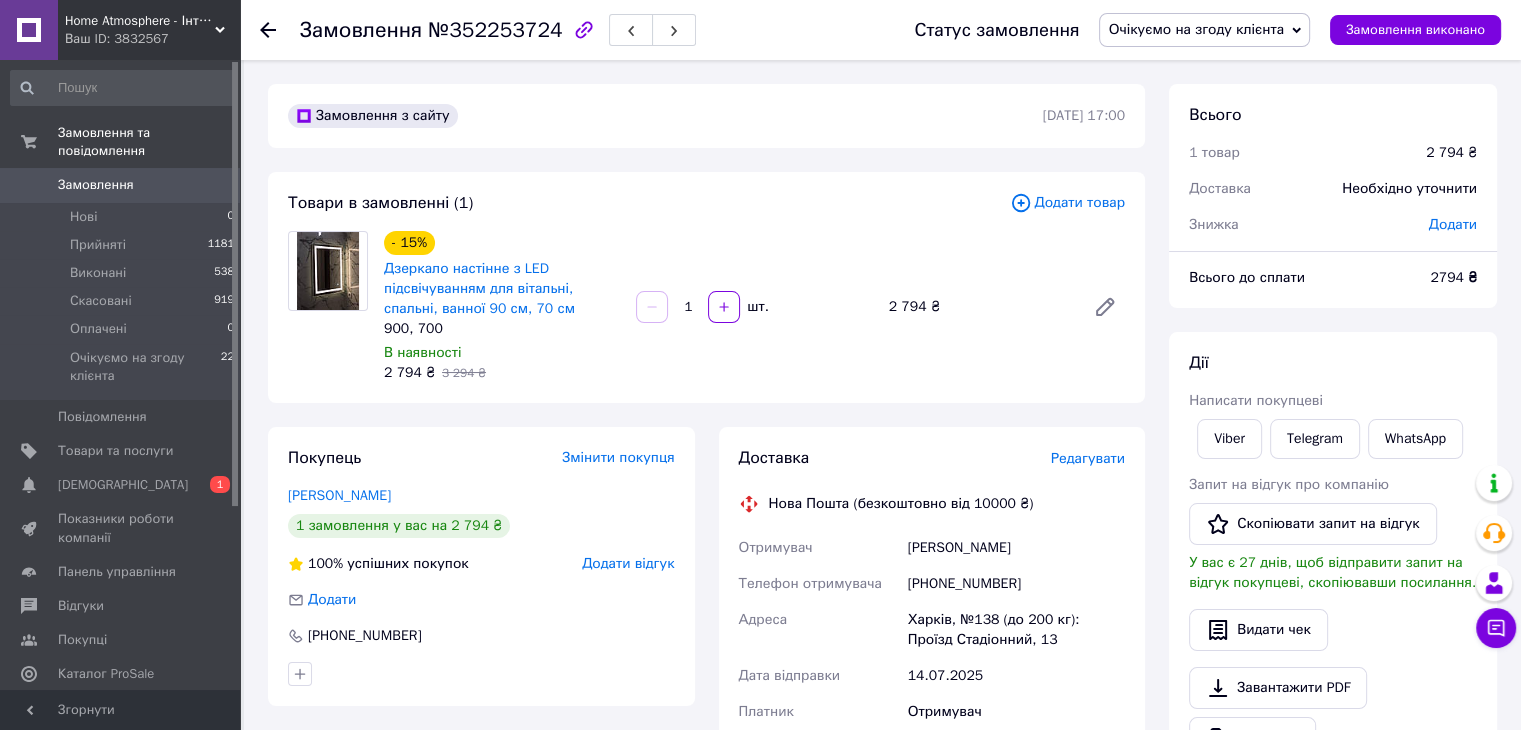 click 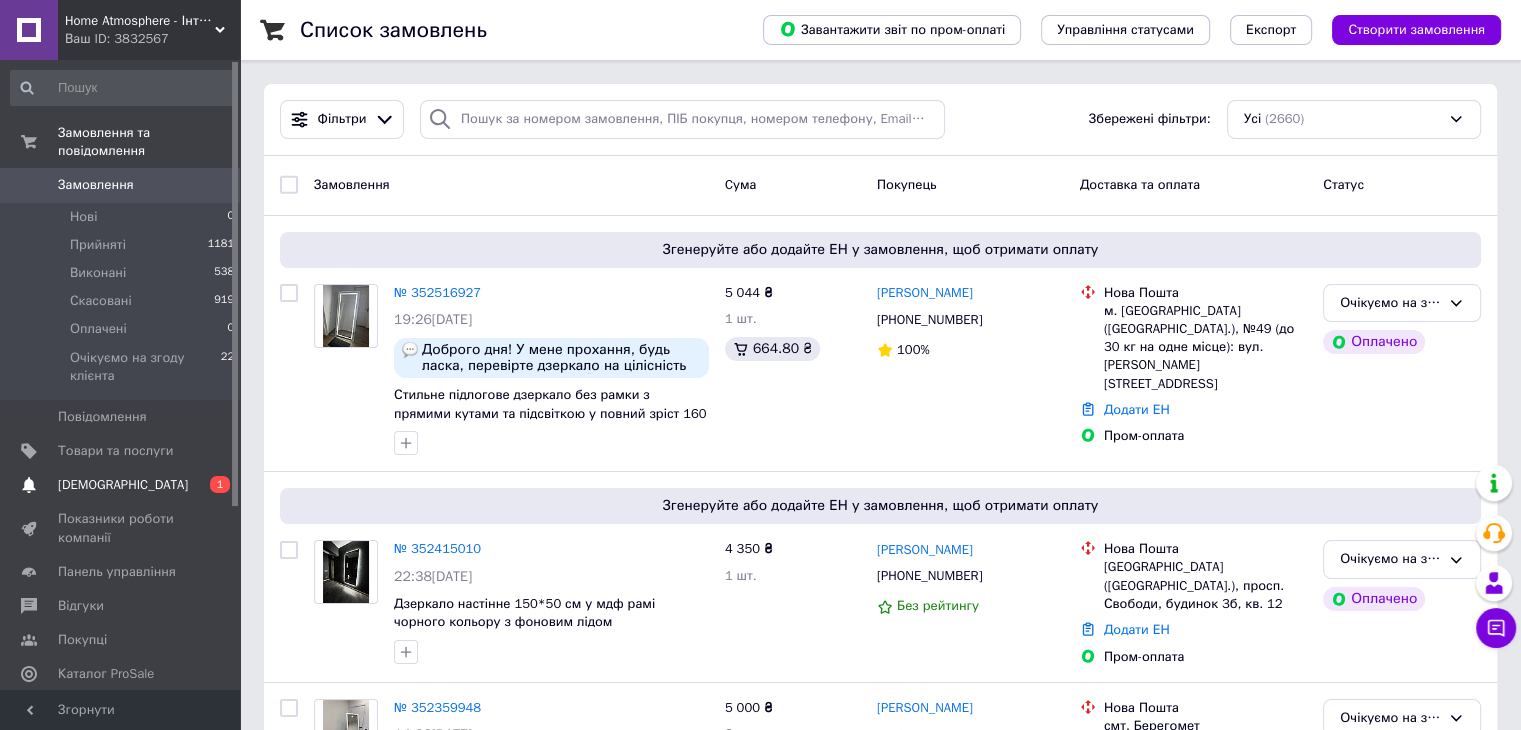 click on "Сповіщення 0 1" at bounding box center (123, 485) 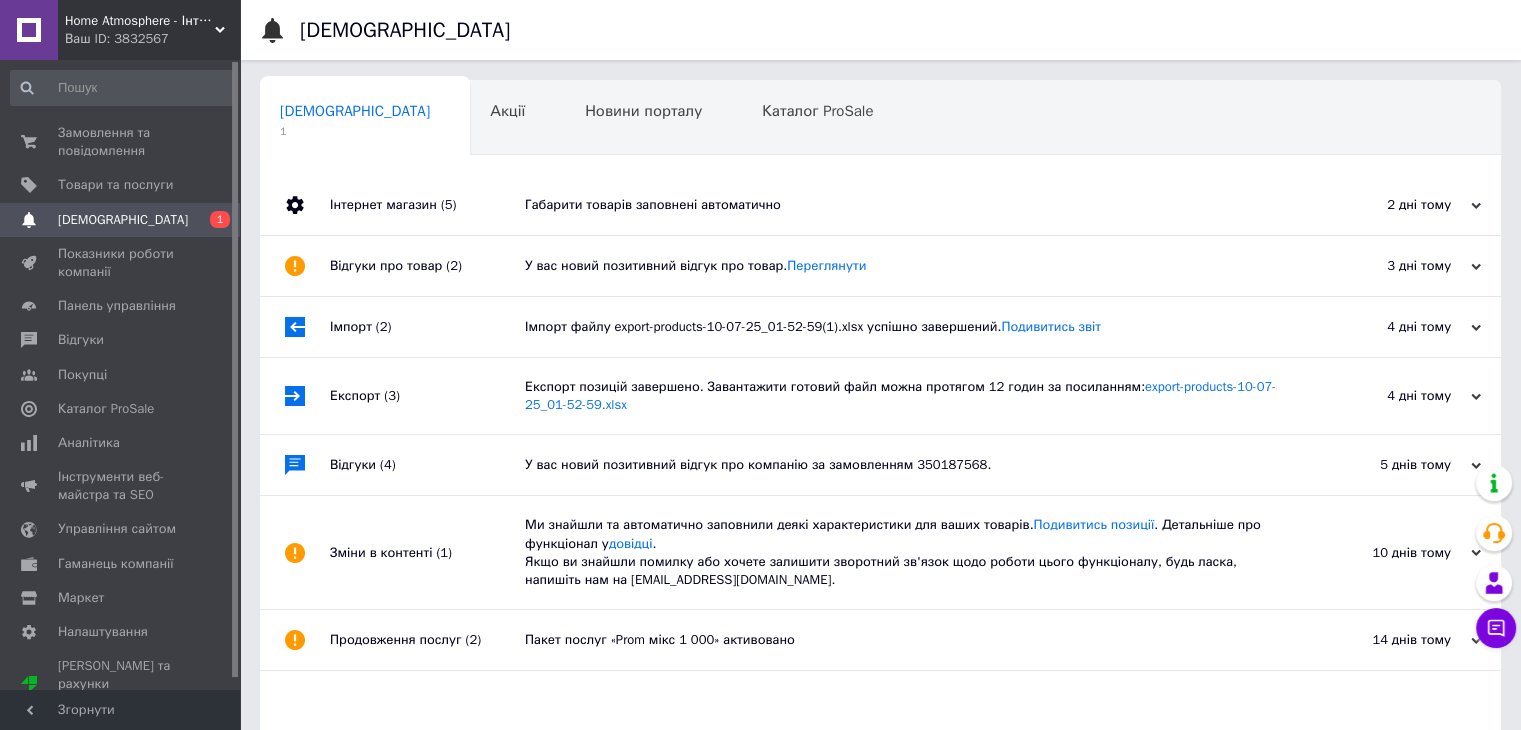click on "Інтернет магазин   (5)" at bounding box center [427, 205] 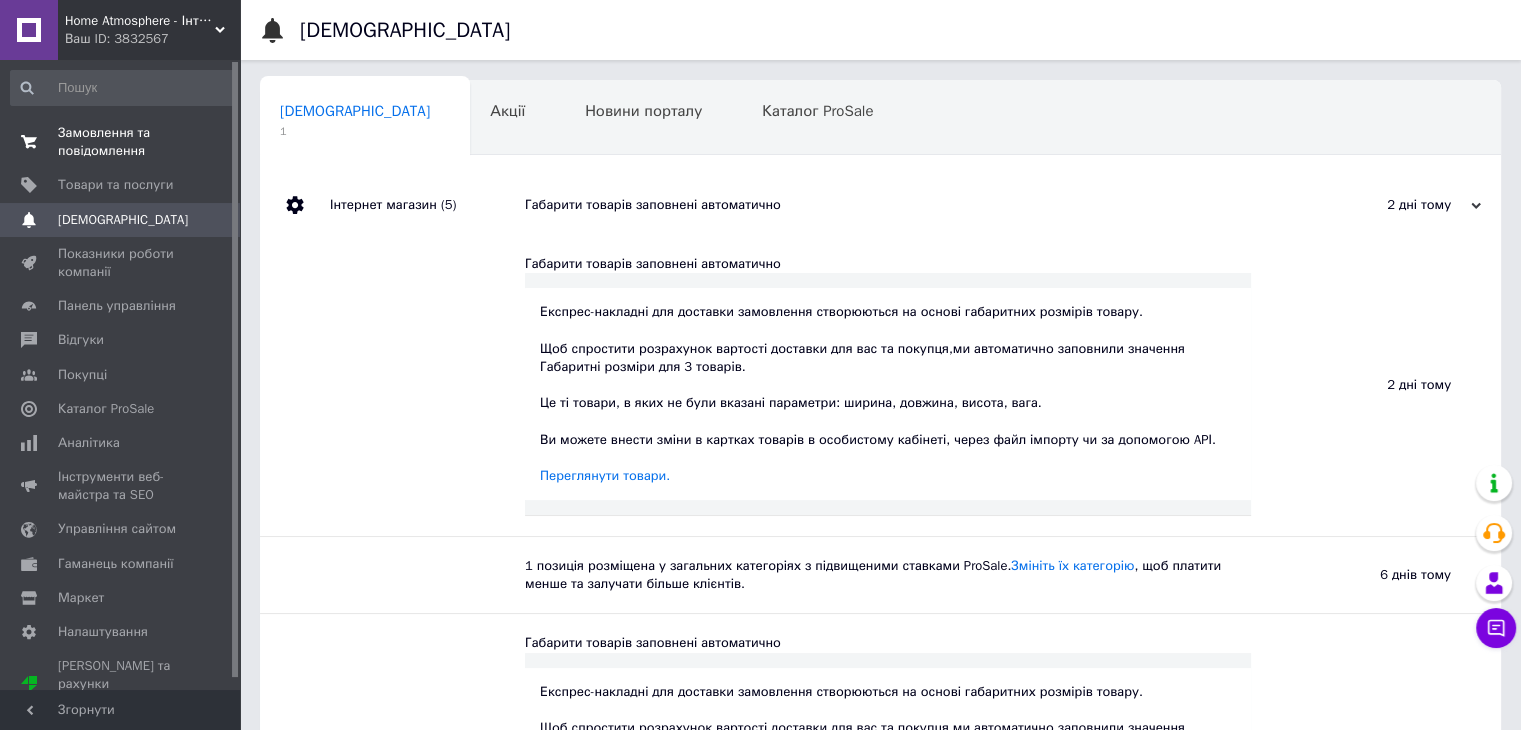 click on "Замовлення та повідомлення" at bounding box center [121, 142] 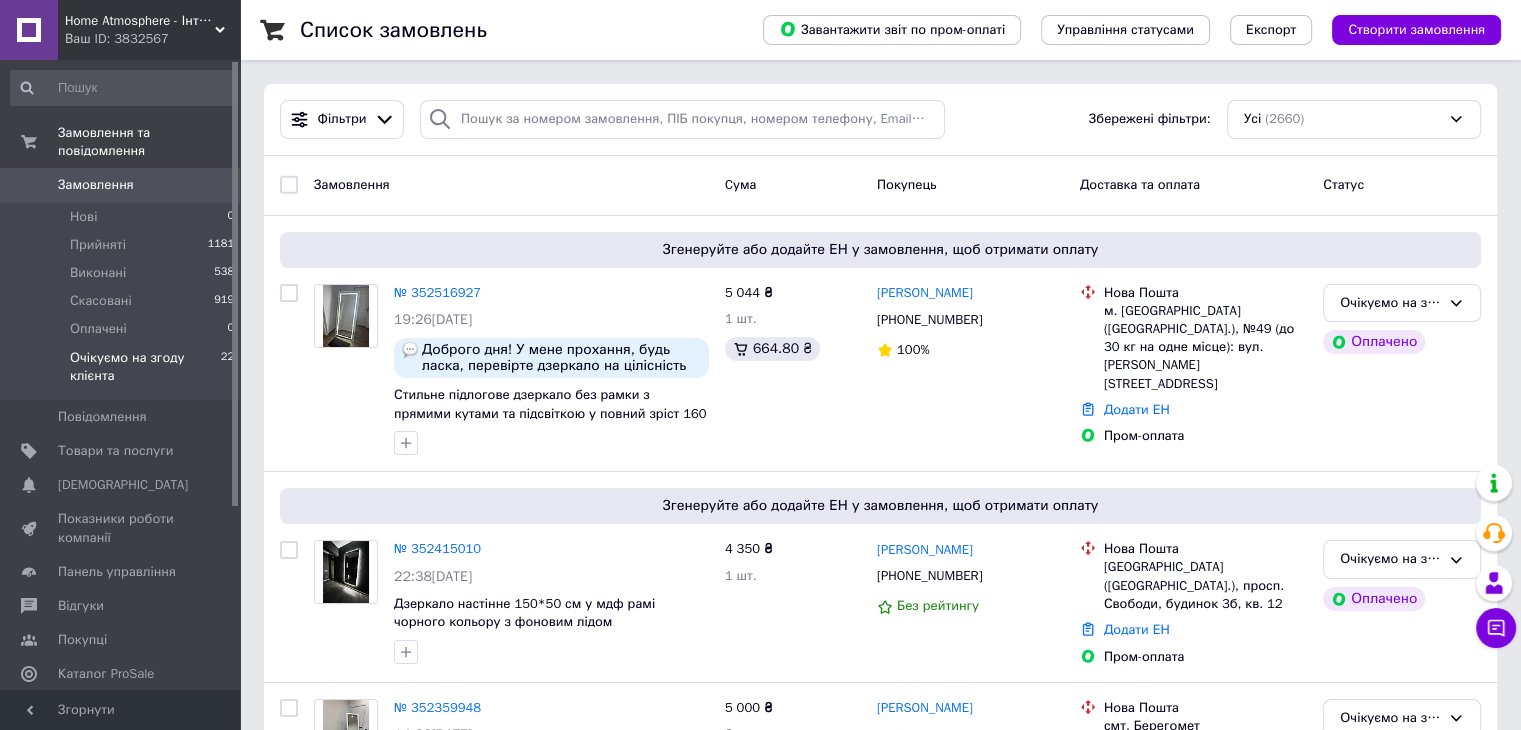 click on "Очікуємо на згоду клієнта" at bounding box center (145, 367) 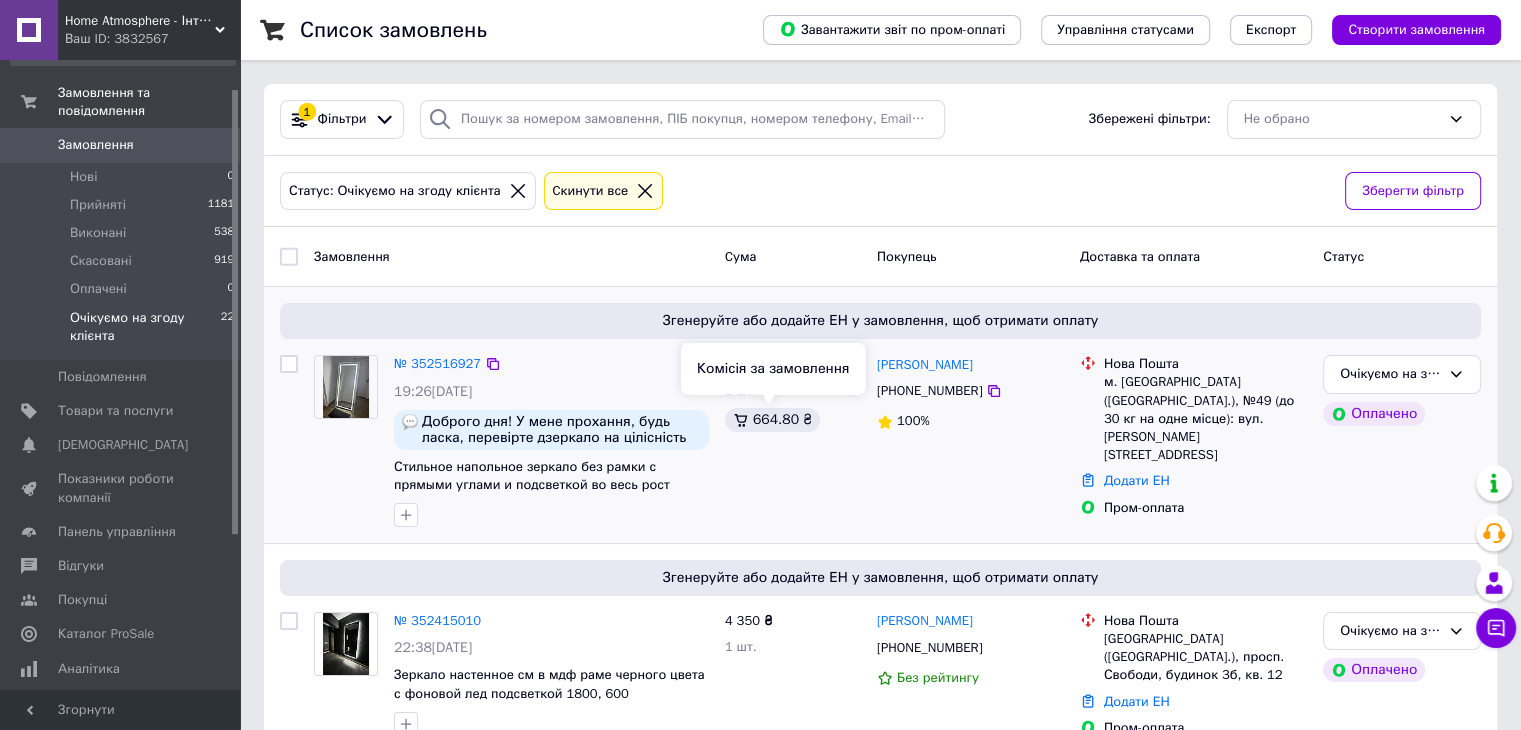 scroll, scrollTop: 224, scrollLeft: 0, axis: vertical 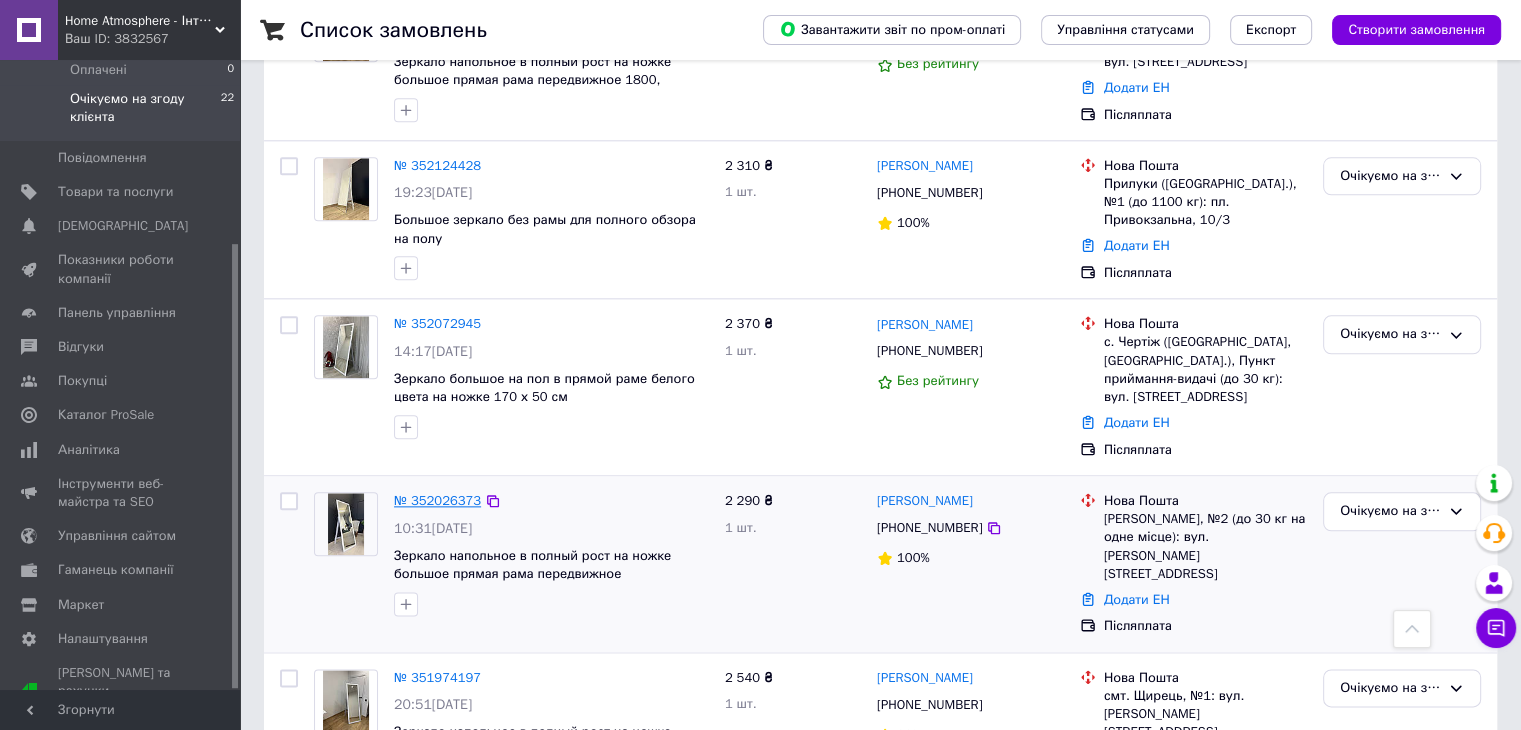 click on "№ 352026373" at bounding box center [437, 500] 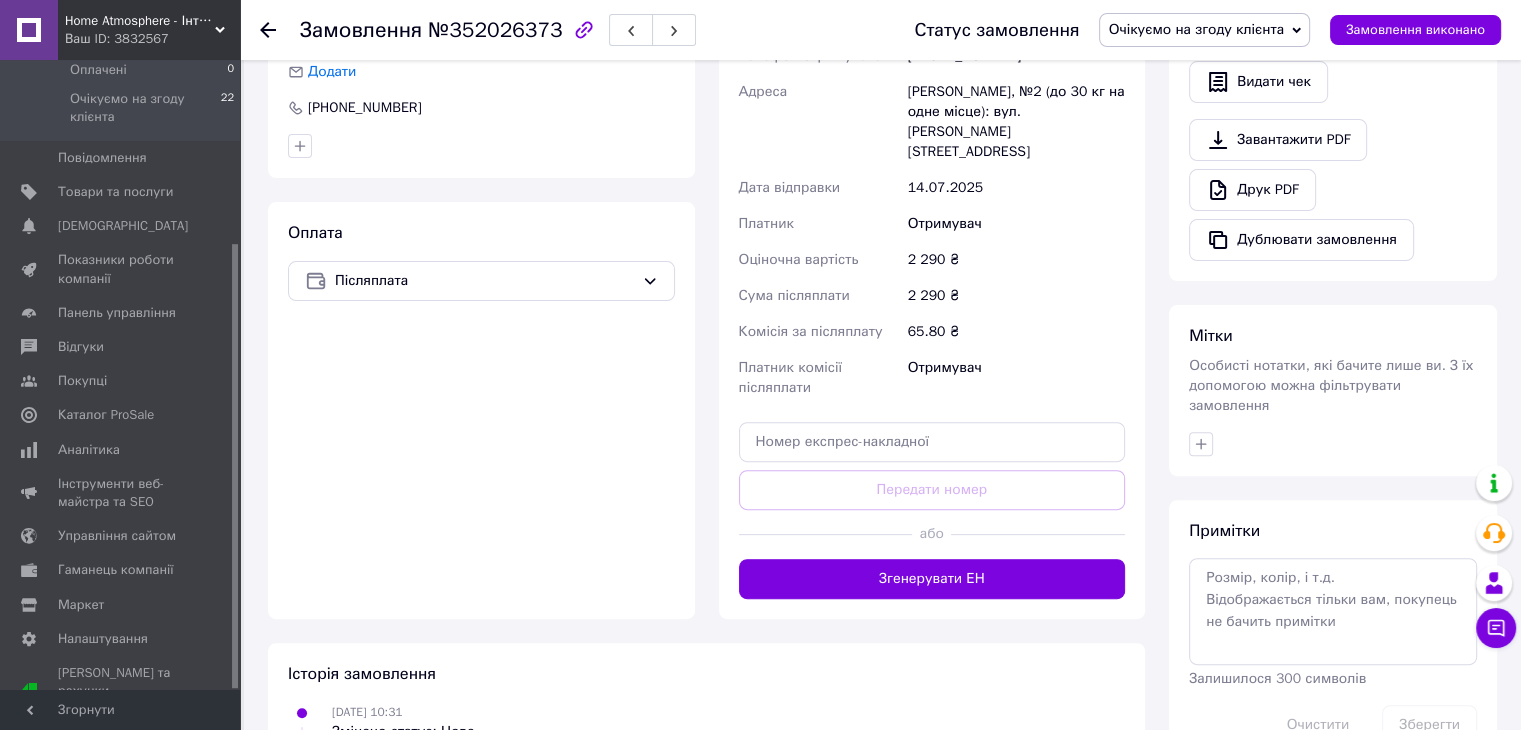 scroll, scrollTop: 612, scrollLeft: 0, axis: vertical 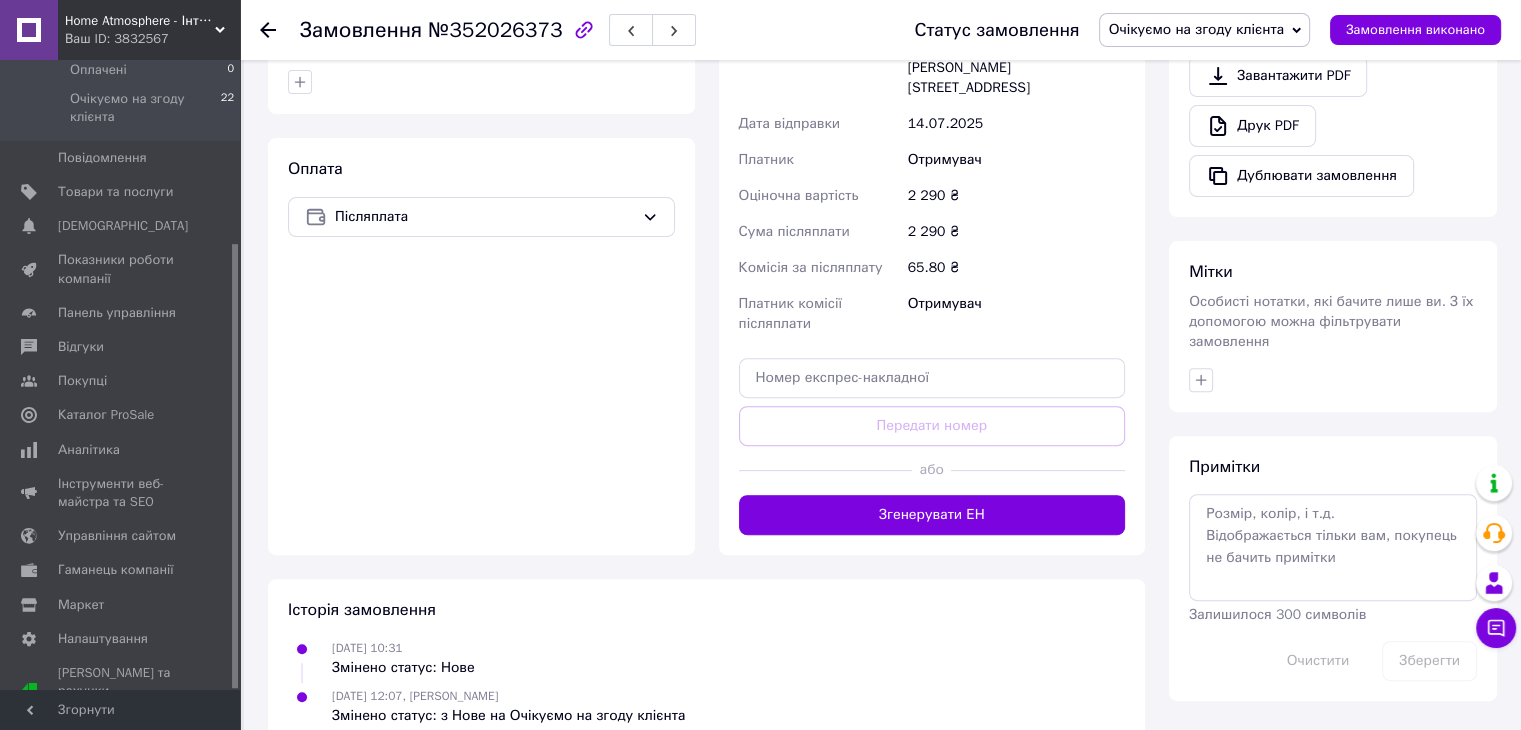click on "Очікуємо на згоду клієнта" at bounding box center (1204, 30) 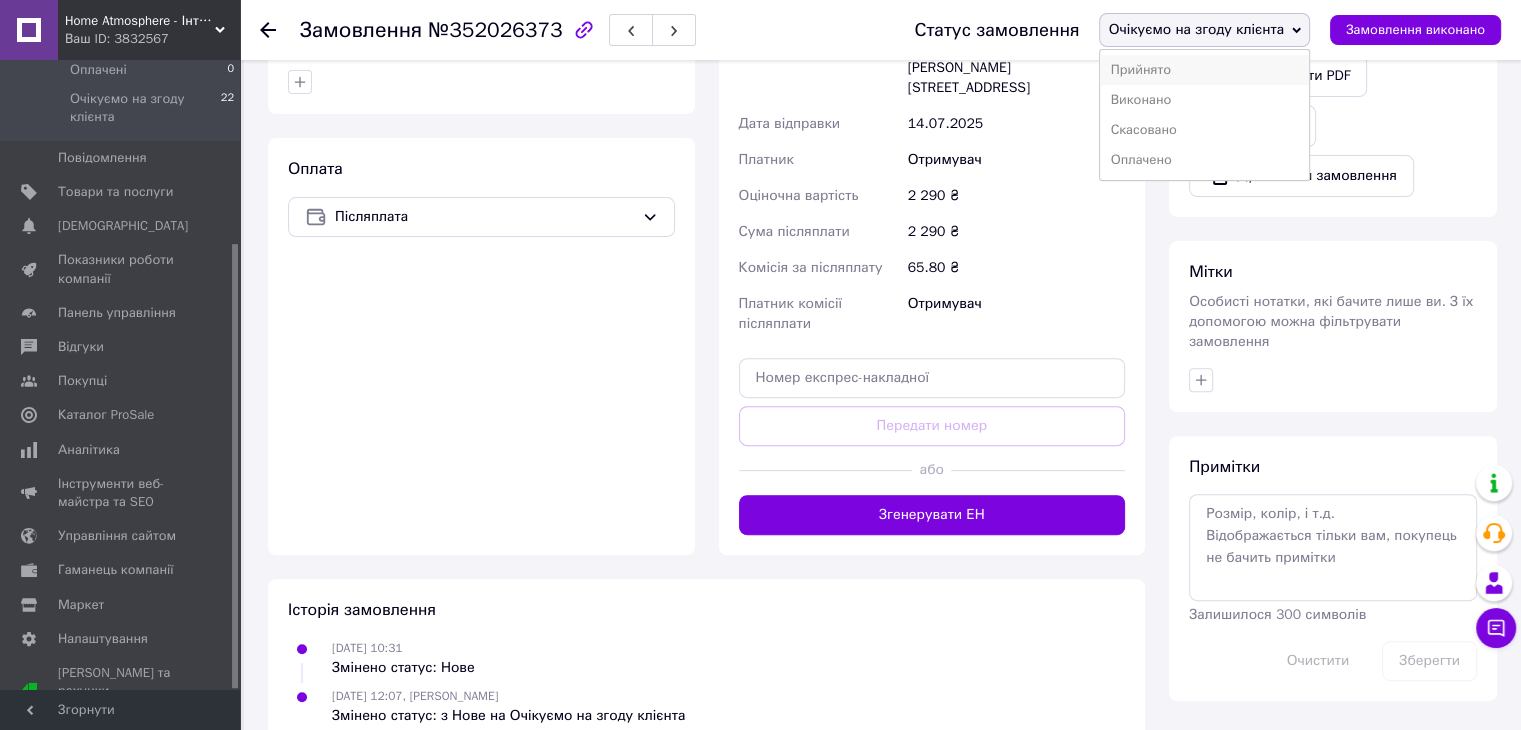 click on "Прийнято" at bounding box center [1204, 70] 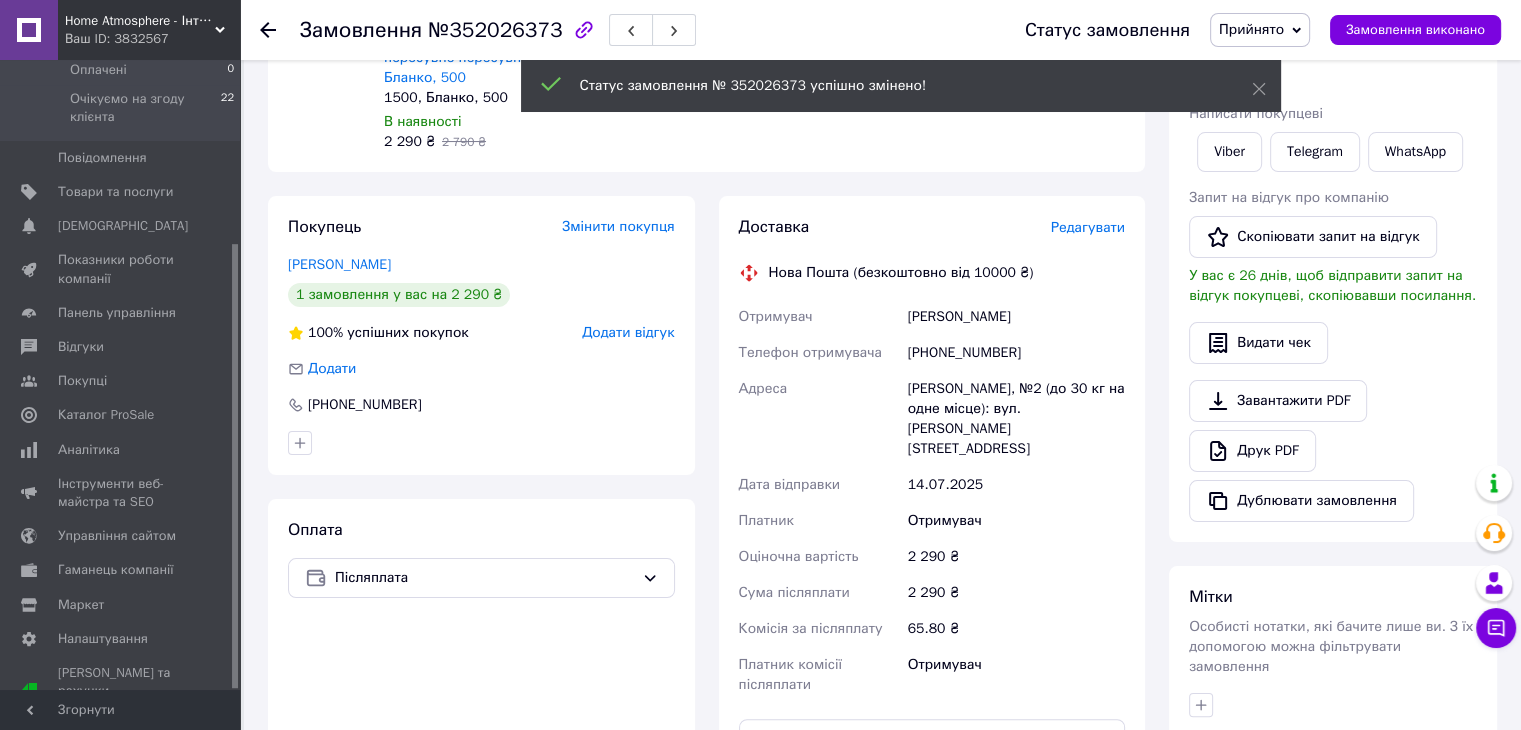 scroll, scrollTop: 252, scrollLeft: 0, axis: vertical 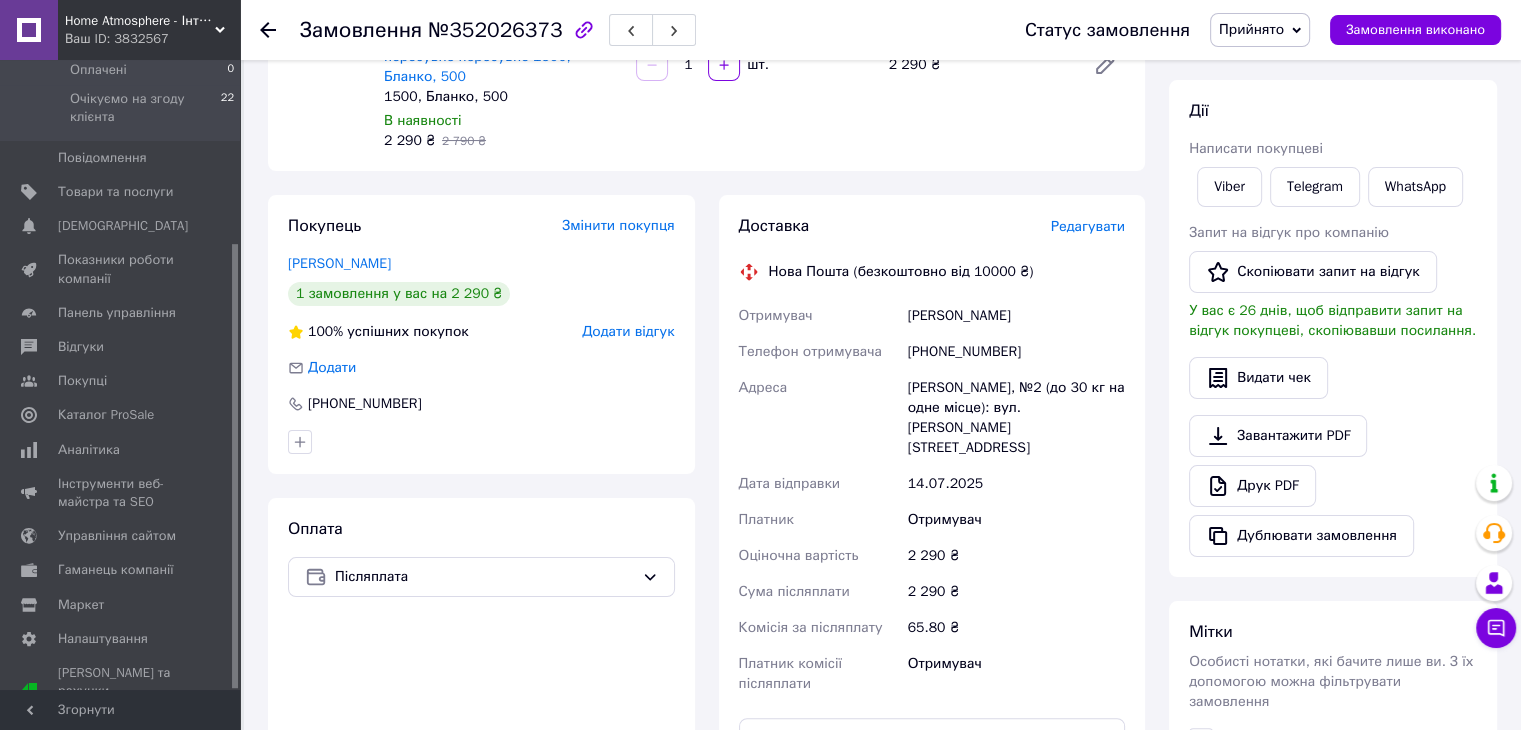 click on "Касіян Тетяна" at bounding box center (1016, 316) 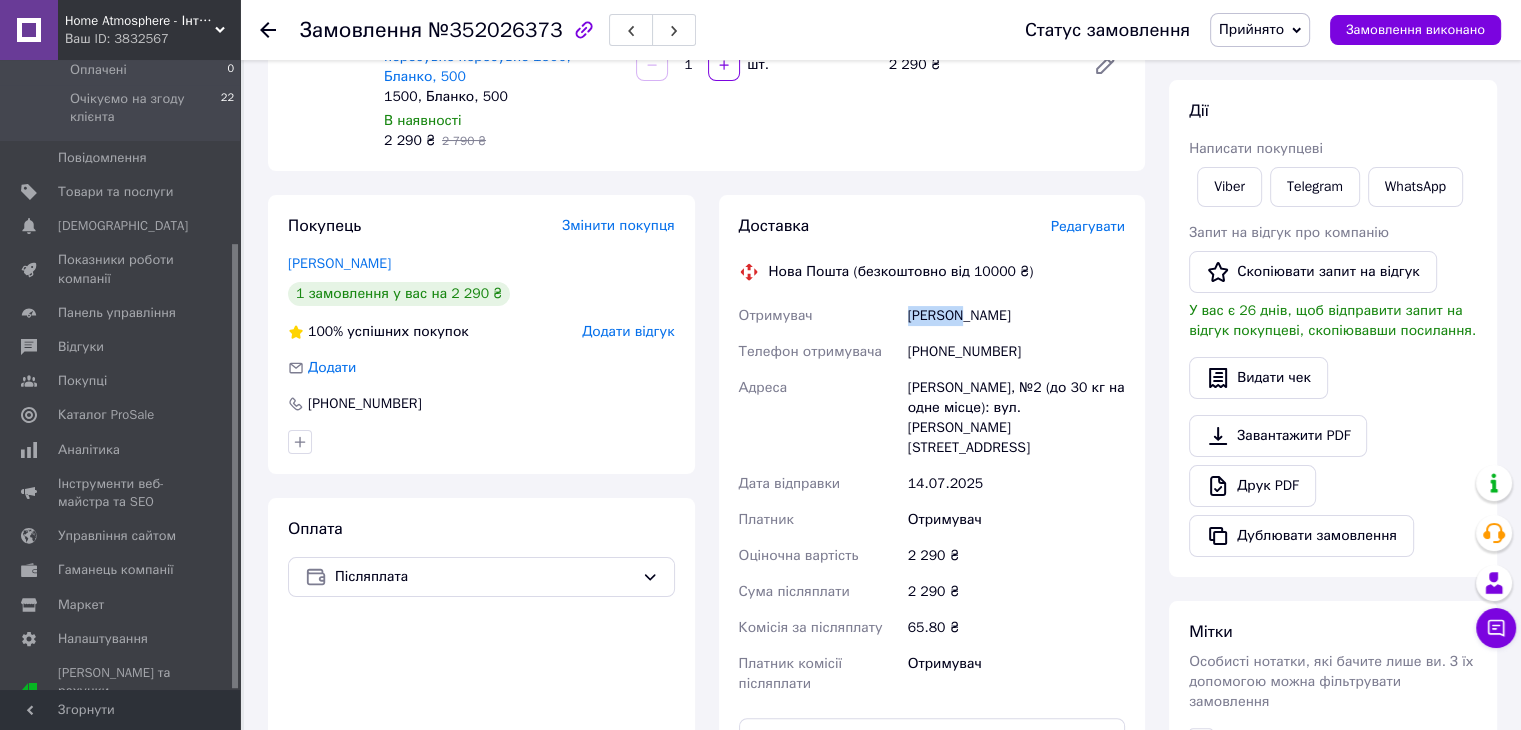 click on "Касіян Тетяна" at bounding box center (1016, 316) 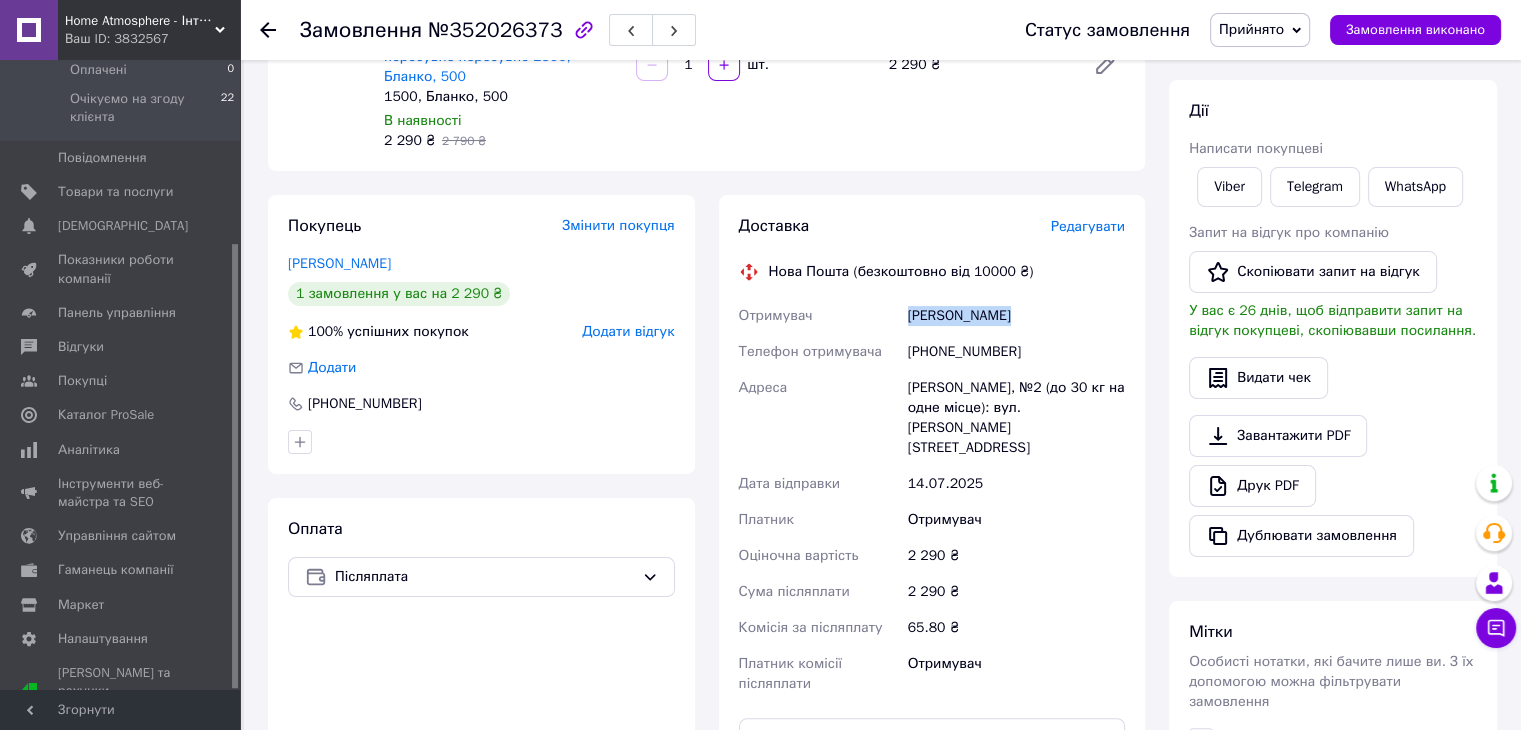 click on "Касіян Тетяна" at bounding box center [1016, 316] 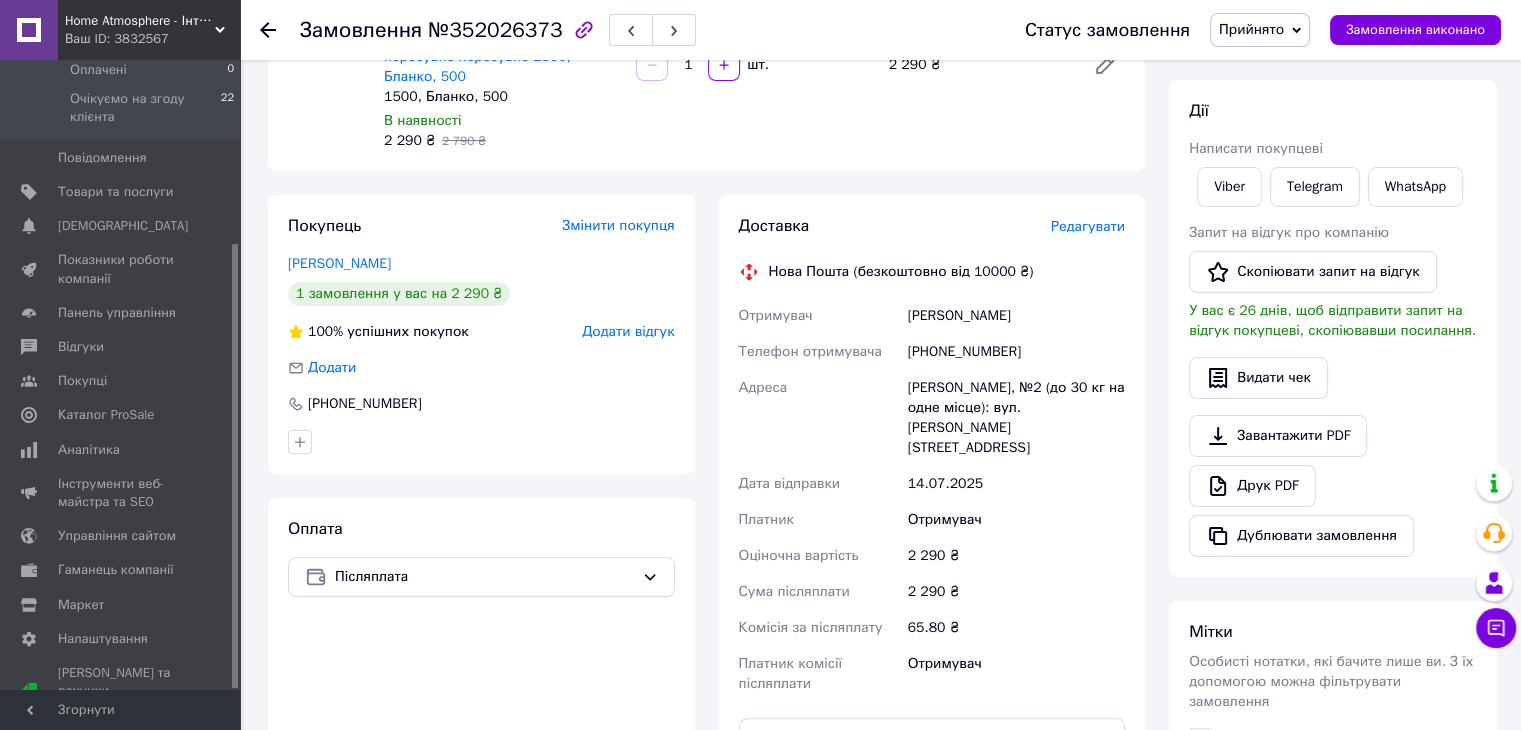 click on "+380975102816" at bounding box center (1016, 352) 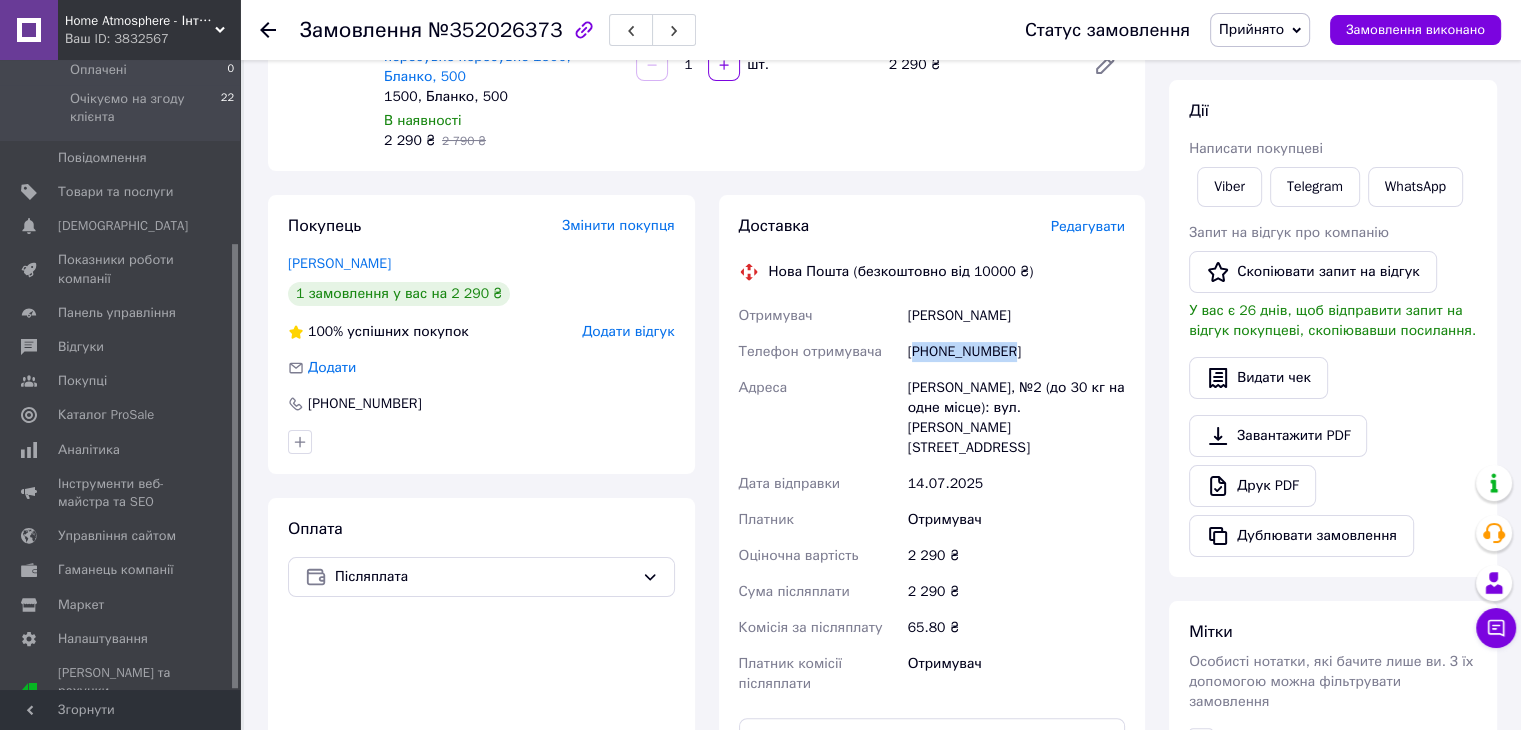 click on "+380975102816" at bounding box center (1016, 352) 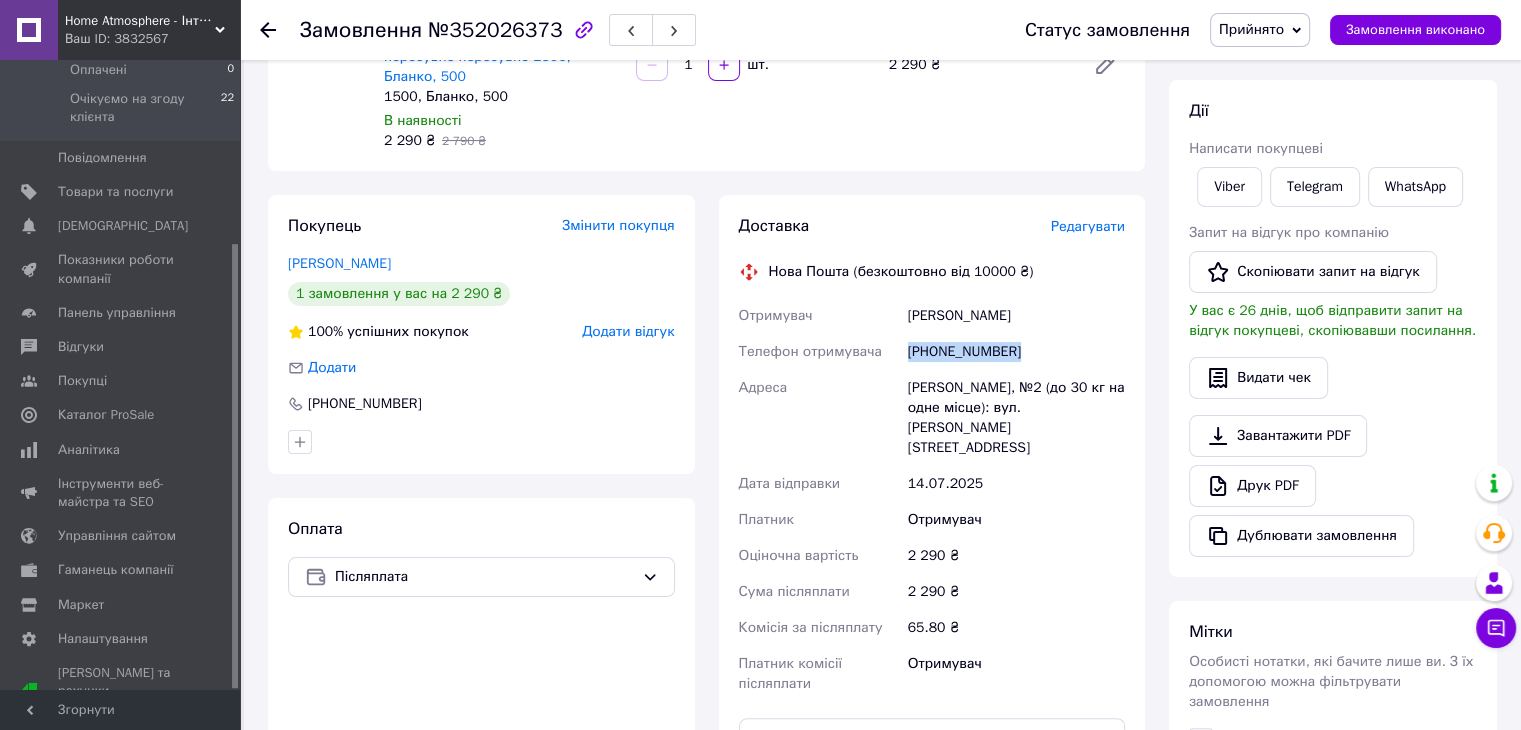 click on "+380975102816" at bounding box center [1016, 352] 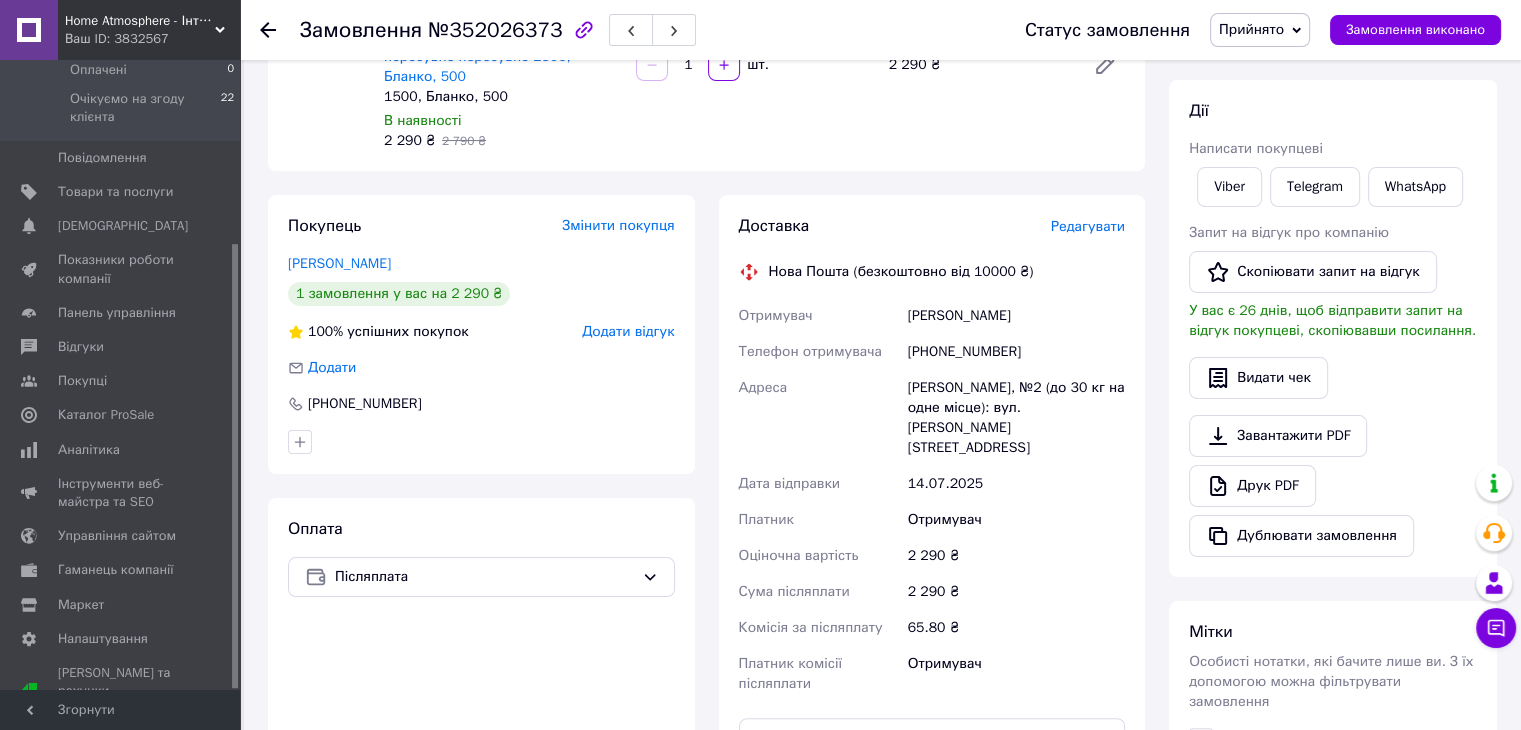 click 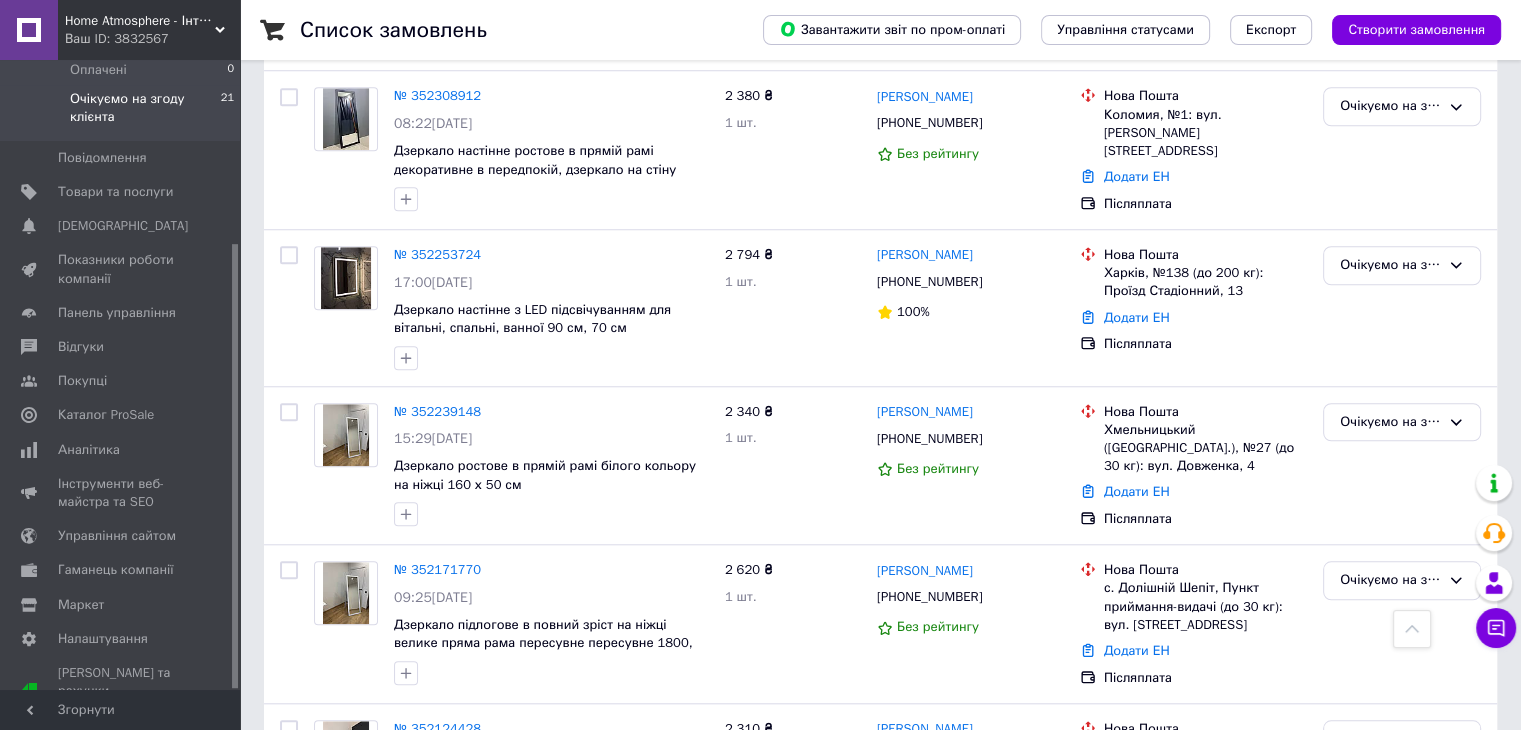 scroll, scrollTop: 1720, scrollLeft: 0, axis: vertical 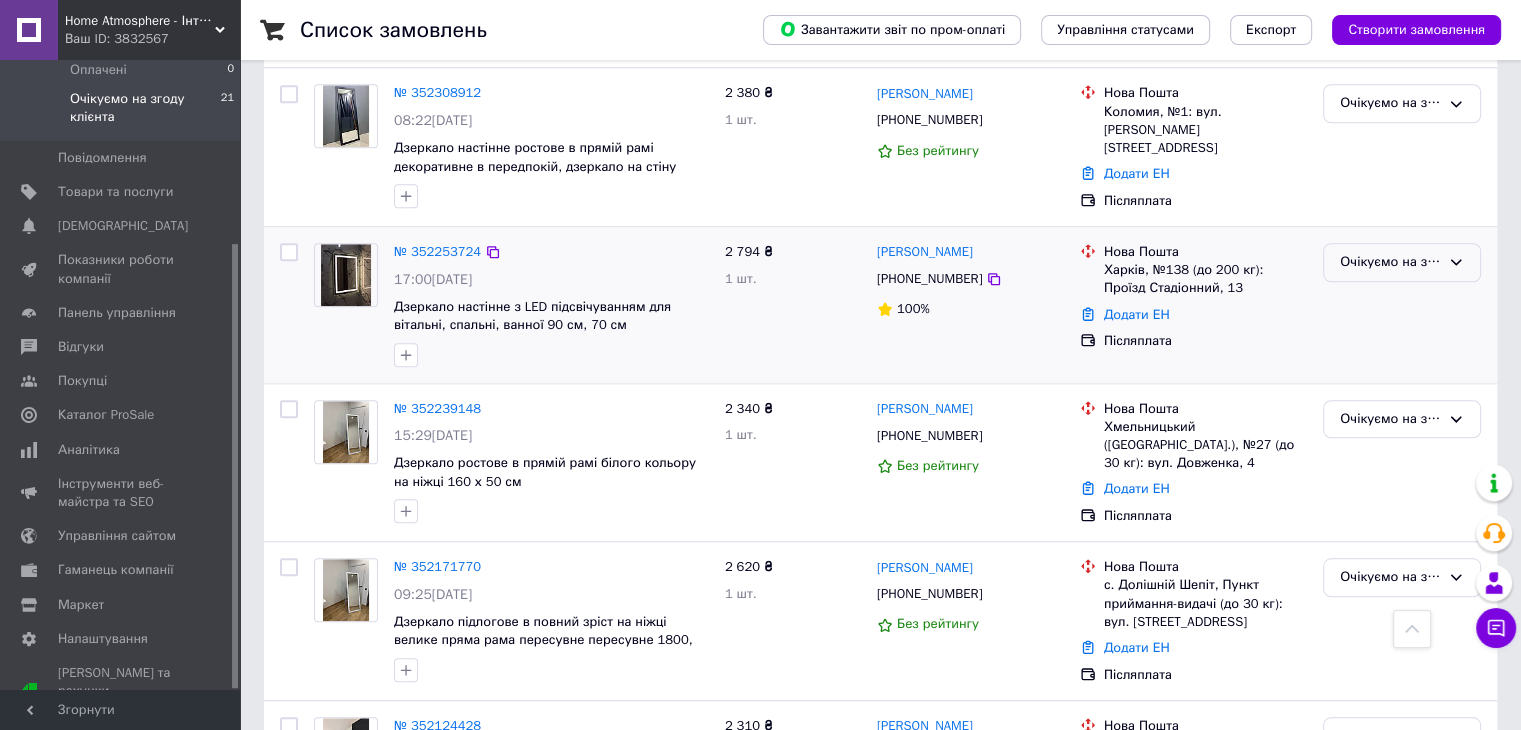 click on "Очікуємо на згоду клієнта" at bounding box center (1390, 262) 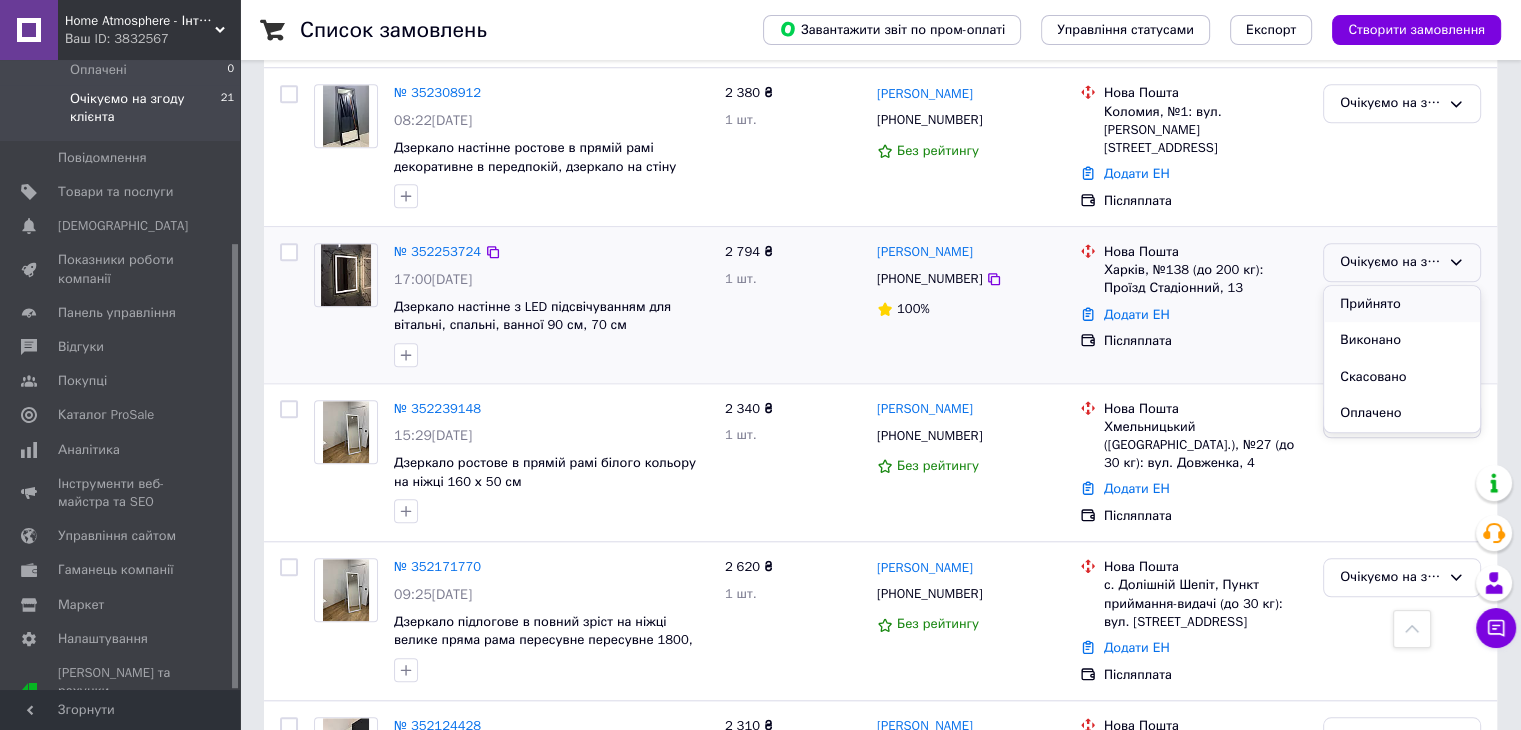 click on "Прийнято" at bounding box center (1402, 304) 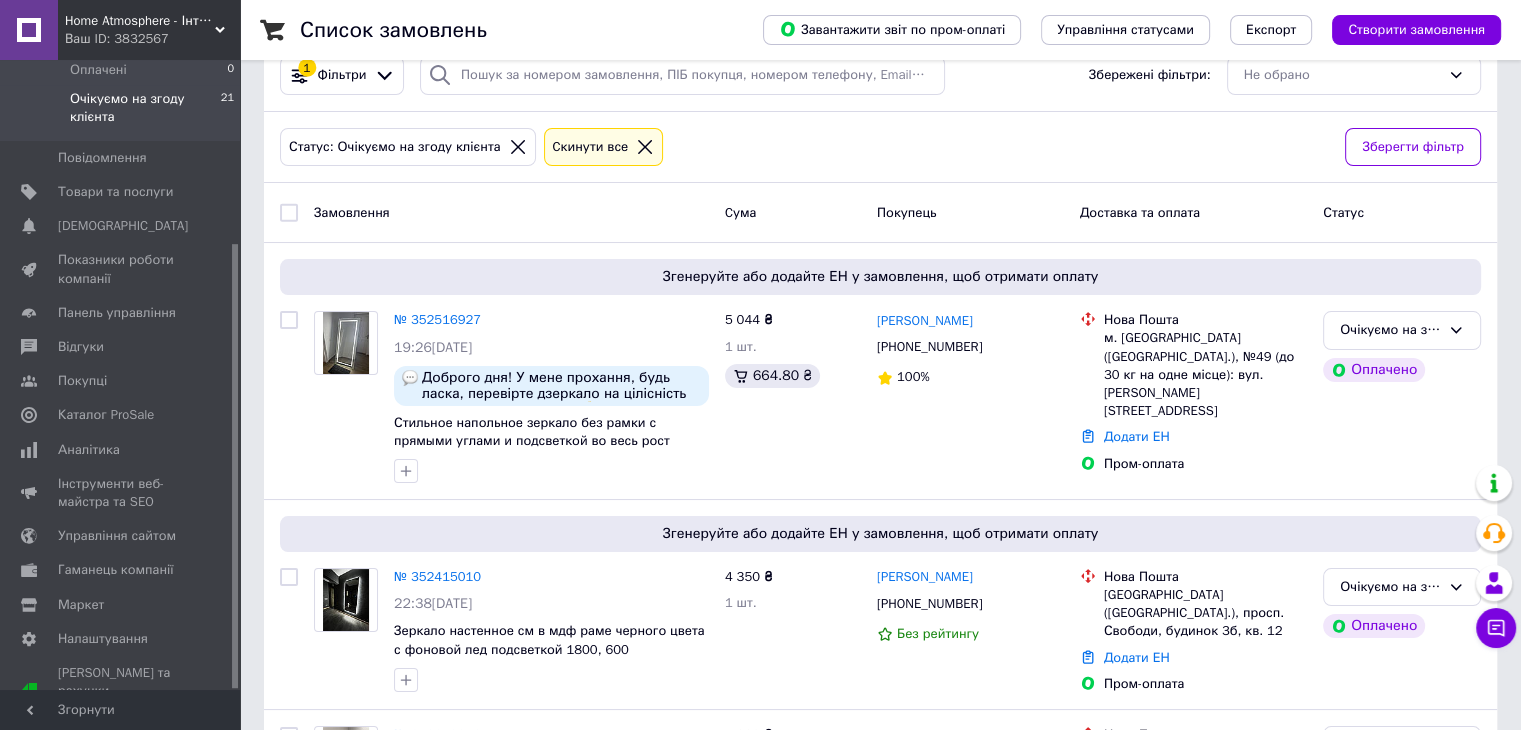 scroll, scrollTop: 0, scrollLeft: 0, axis: both 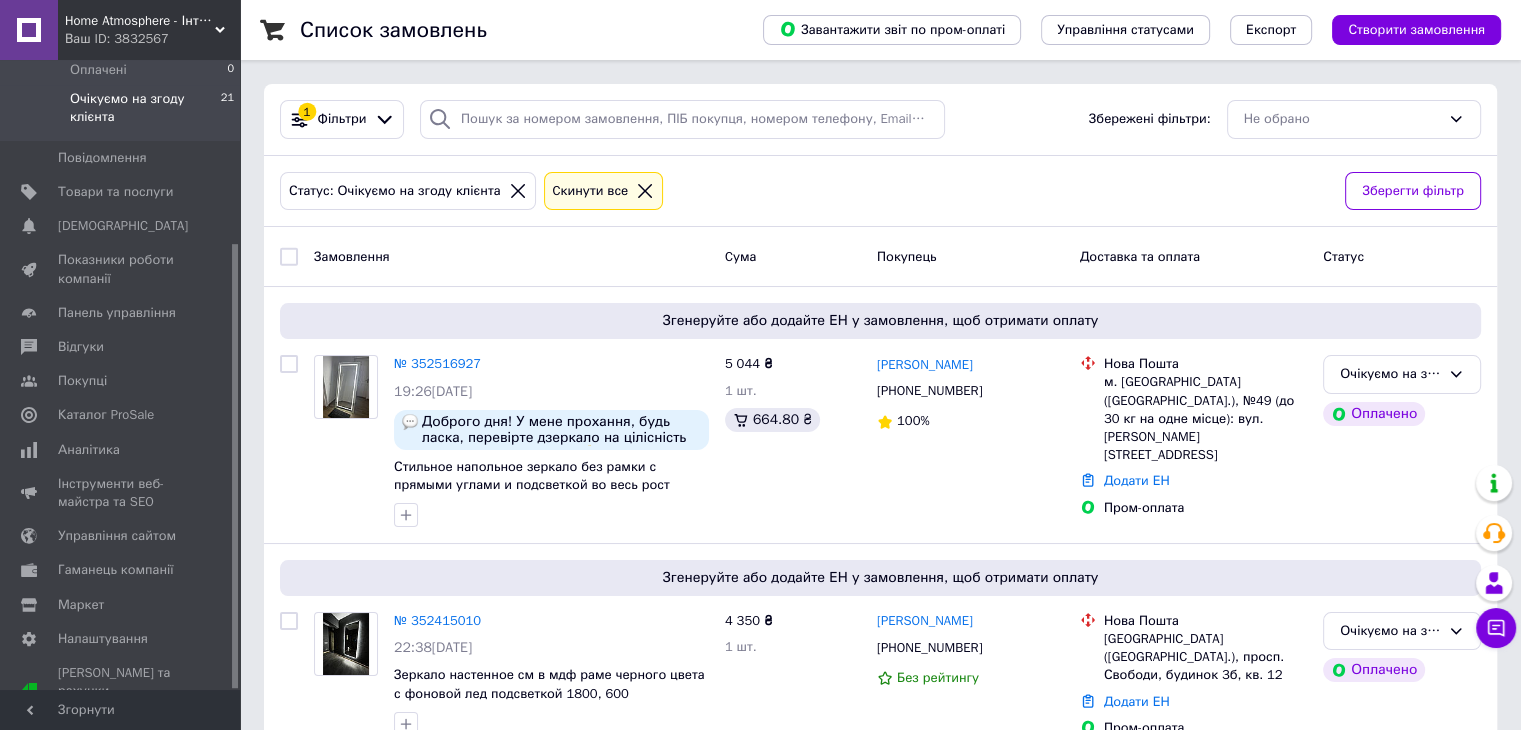 click 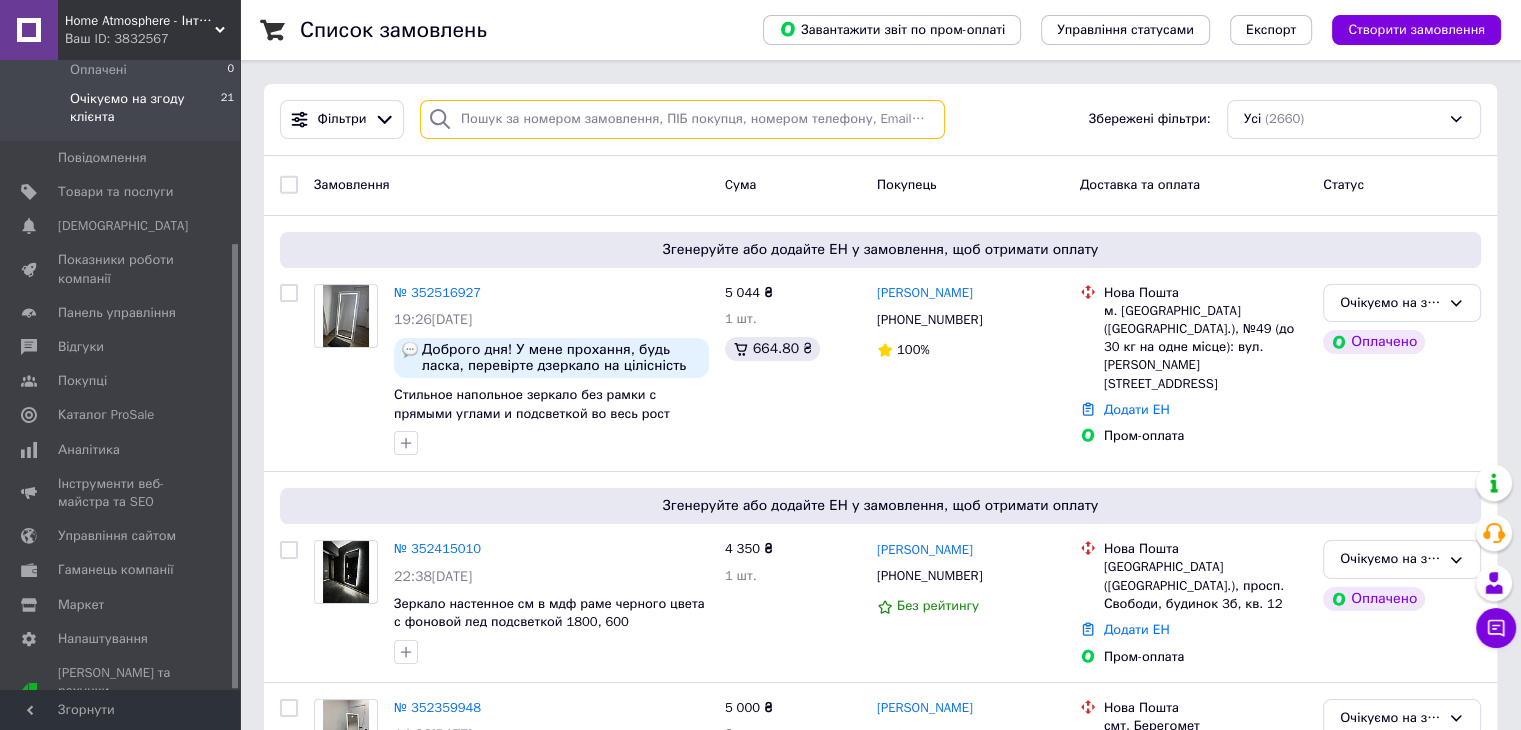 click at bounding box center (682, 119) 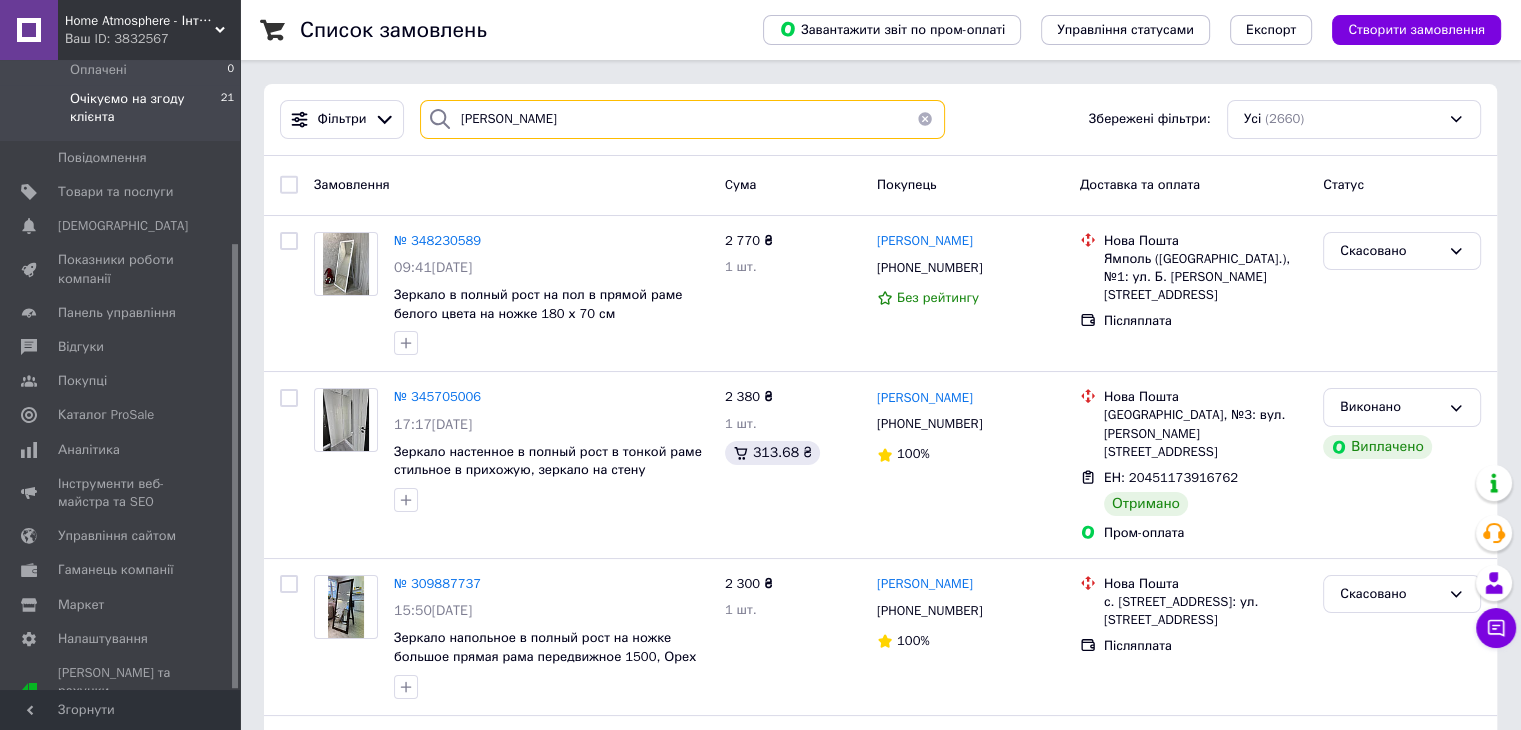 type on "клименко олег" 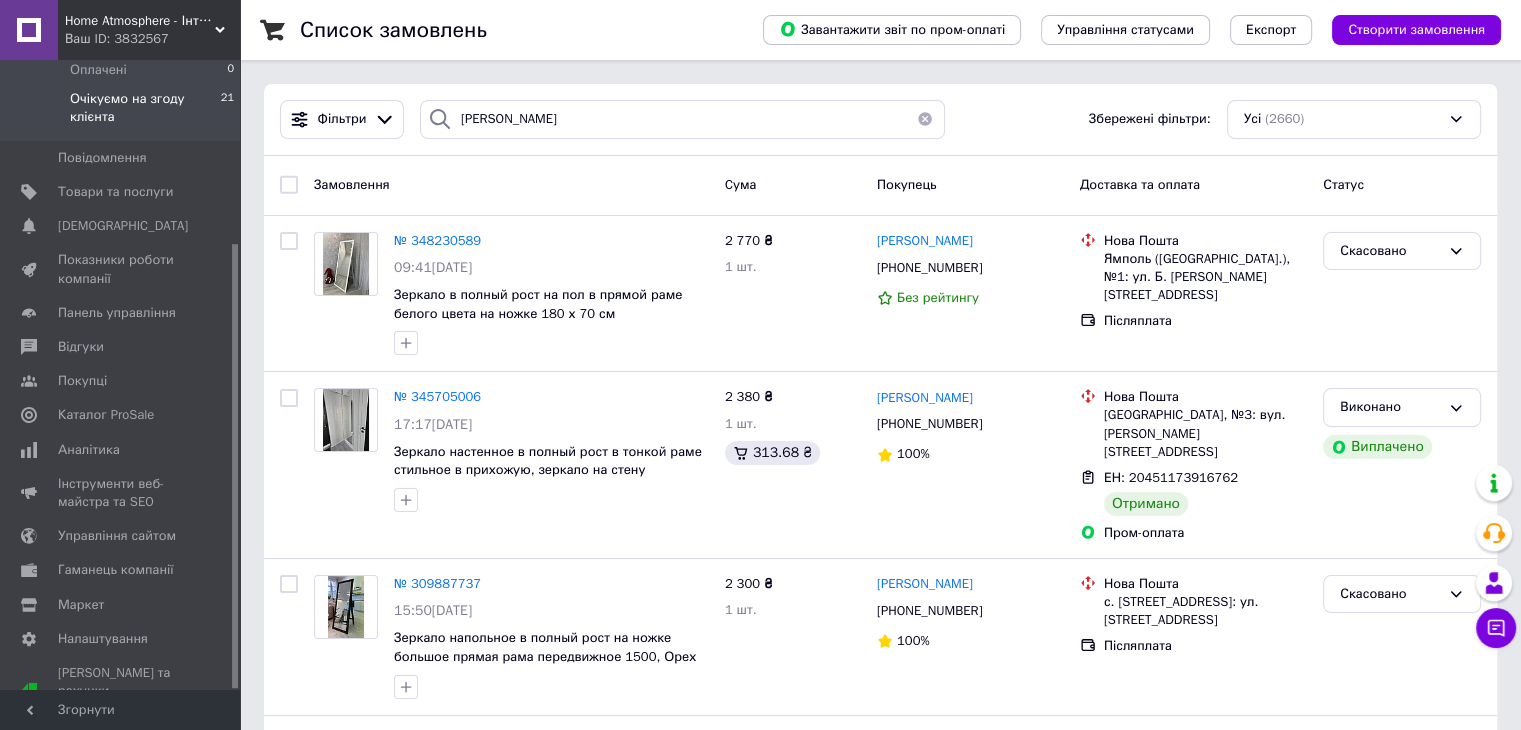 click 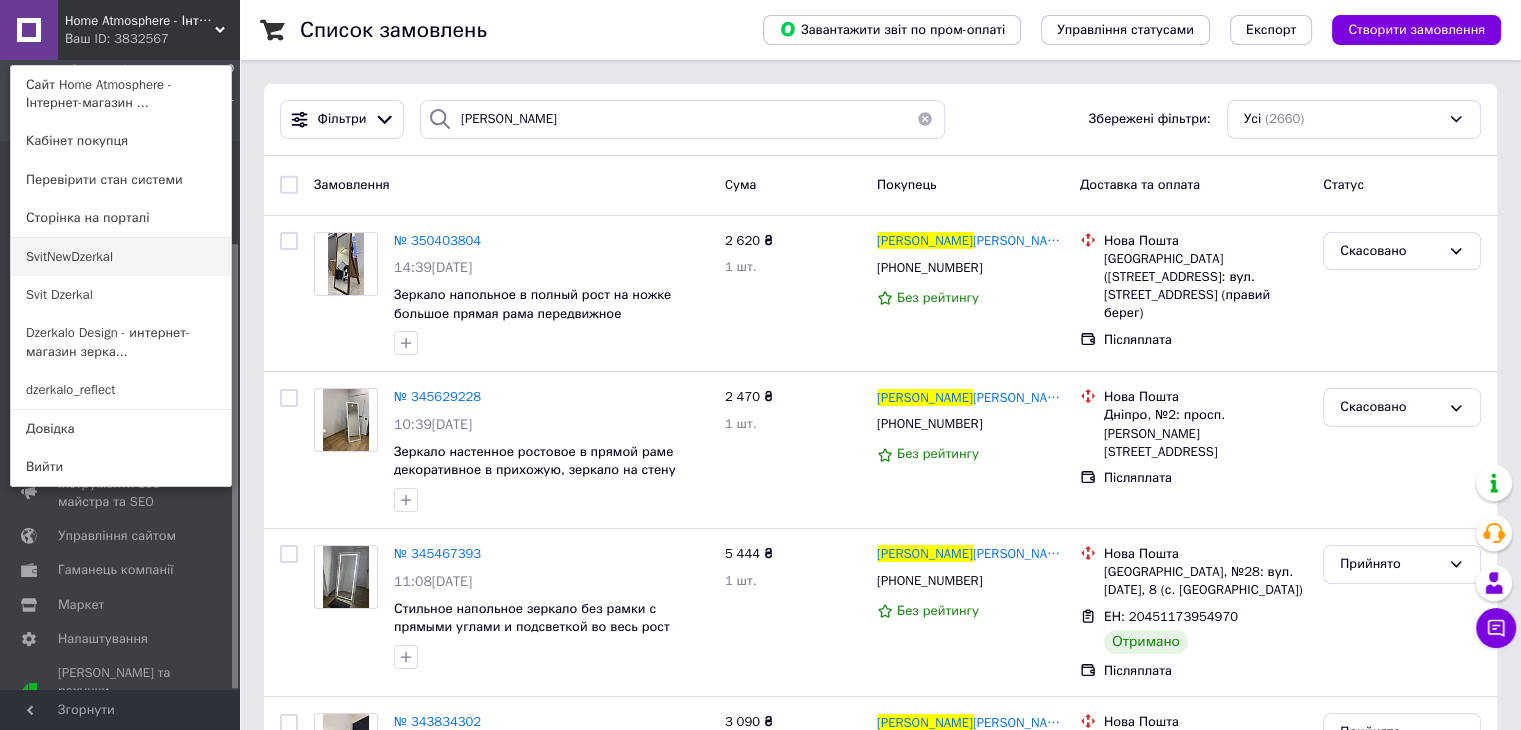 click on "SvitNewDzerkal" at bounding box center [121, 257] 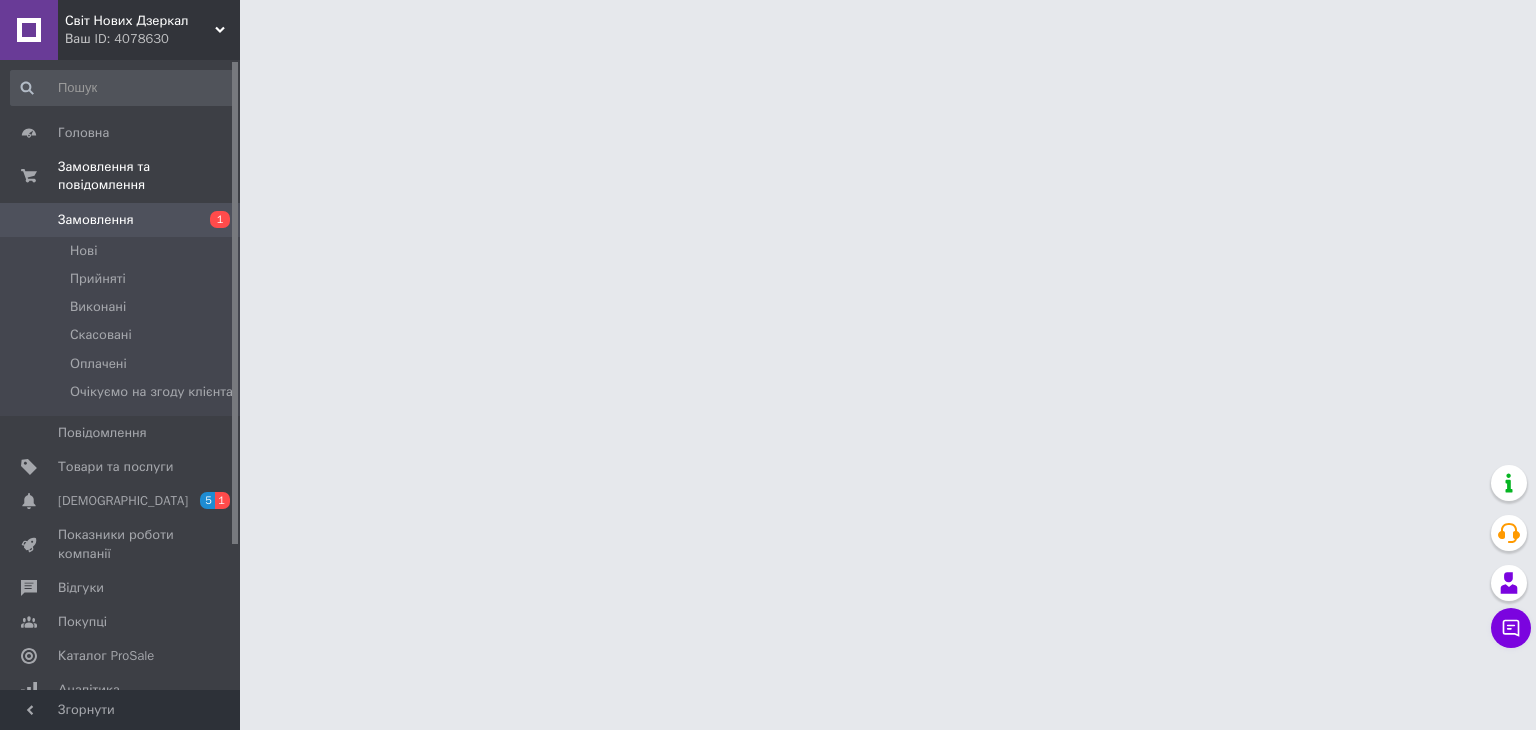 scroll, scrollTop: 0, scrollLeft: 0, axis: both 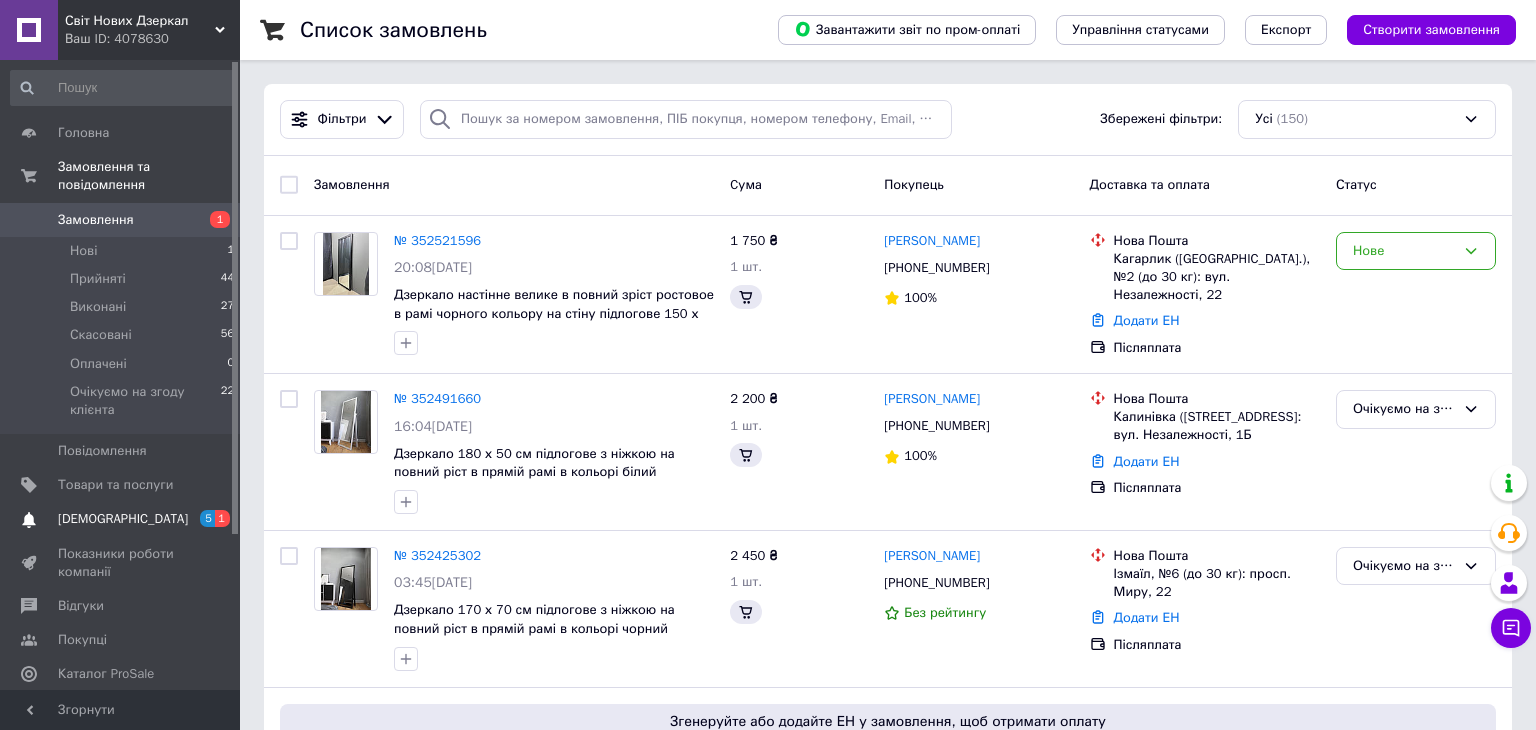 click on "Сповіщення 5 1" at bounding box center [123, 519] 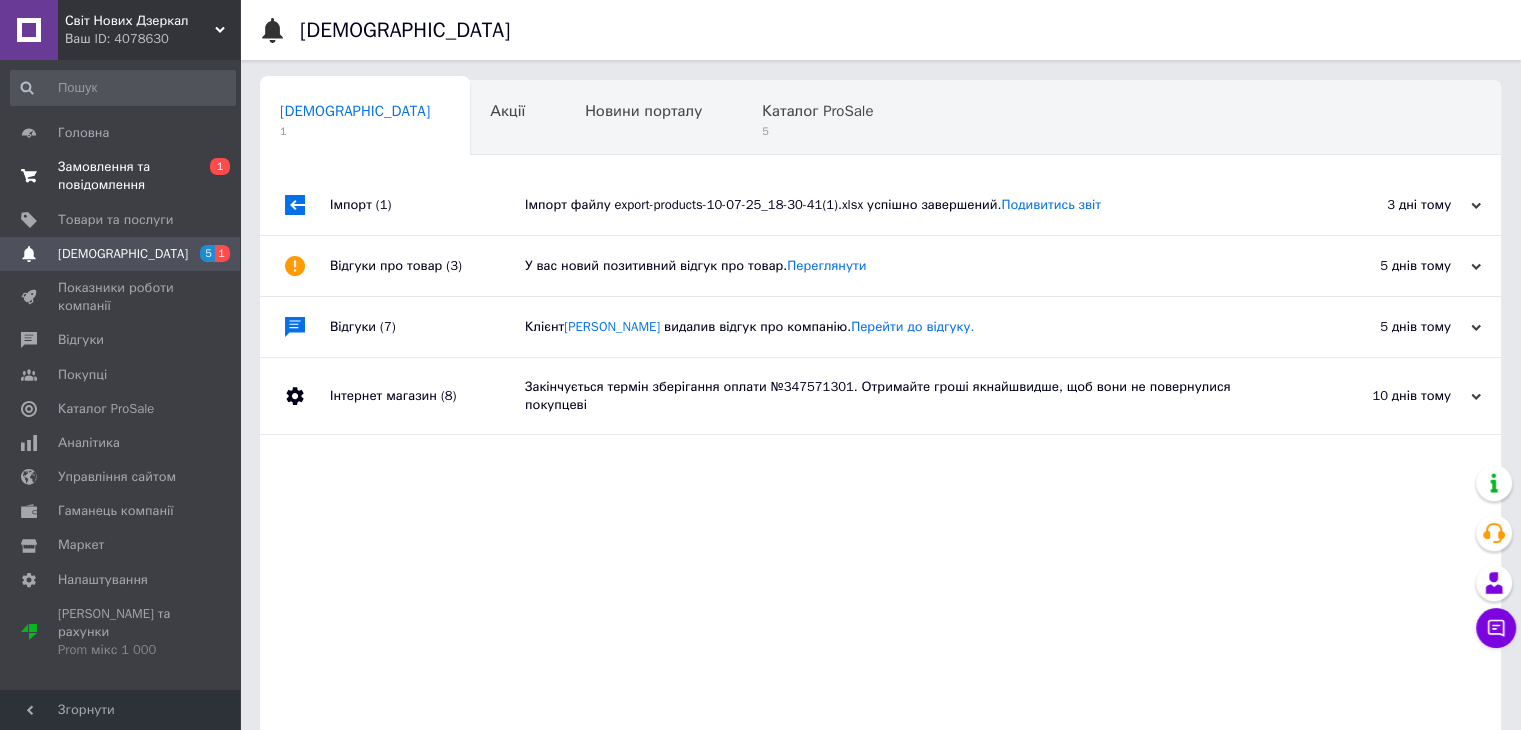 click on "Замовлення та повідомлення" at bounding box center (121, 176) 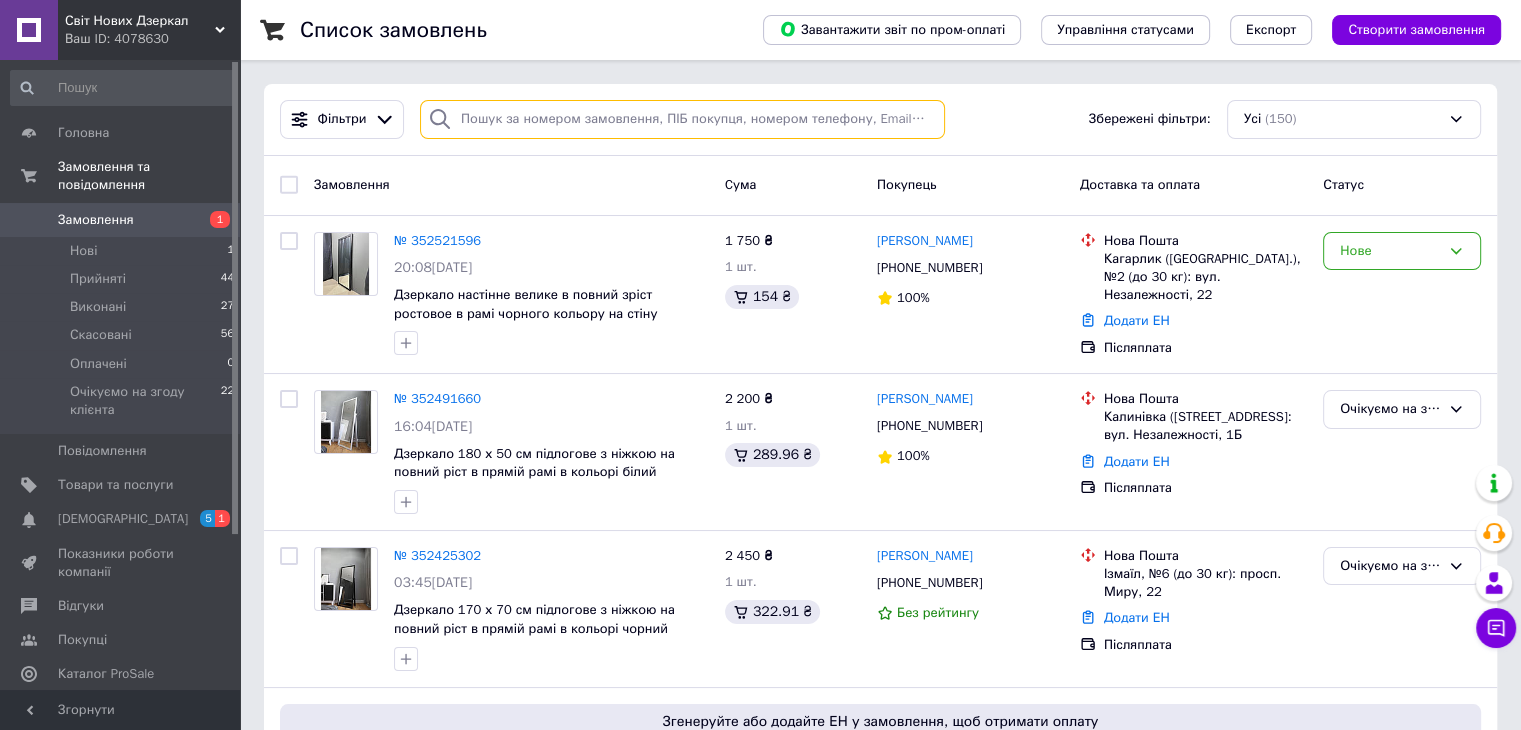 click at bounding box center (682, 119) 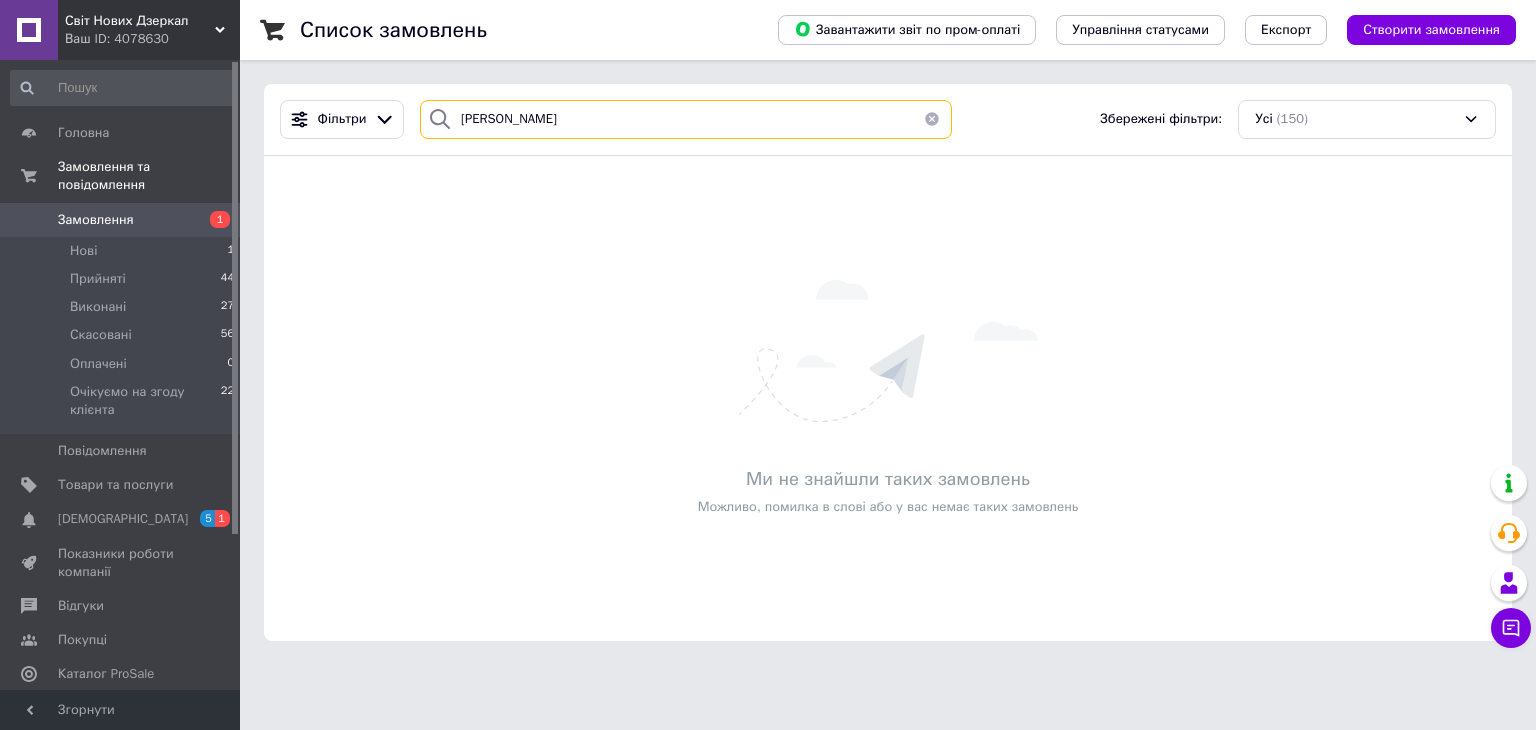 type on "[PERSON_NAME]" 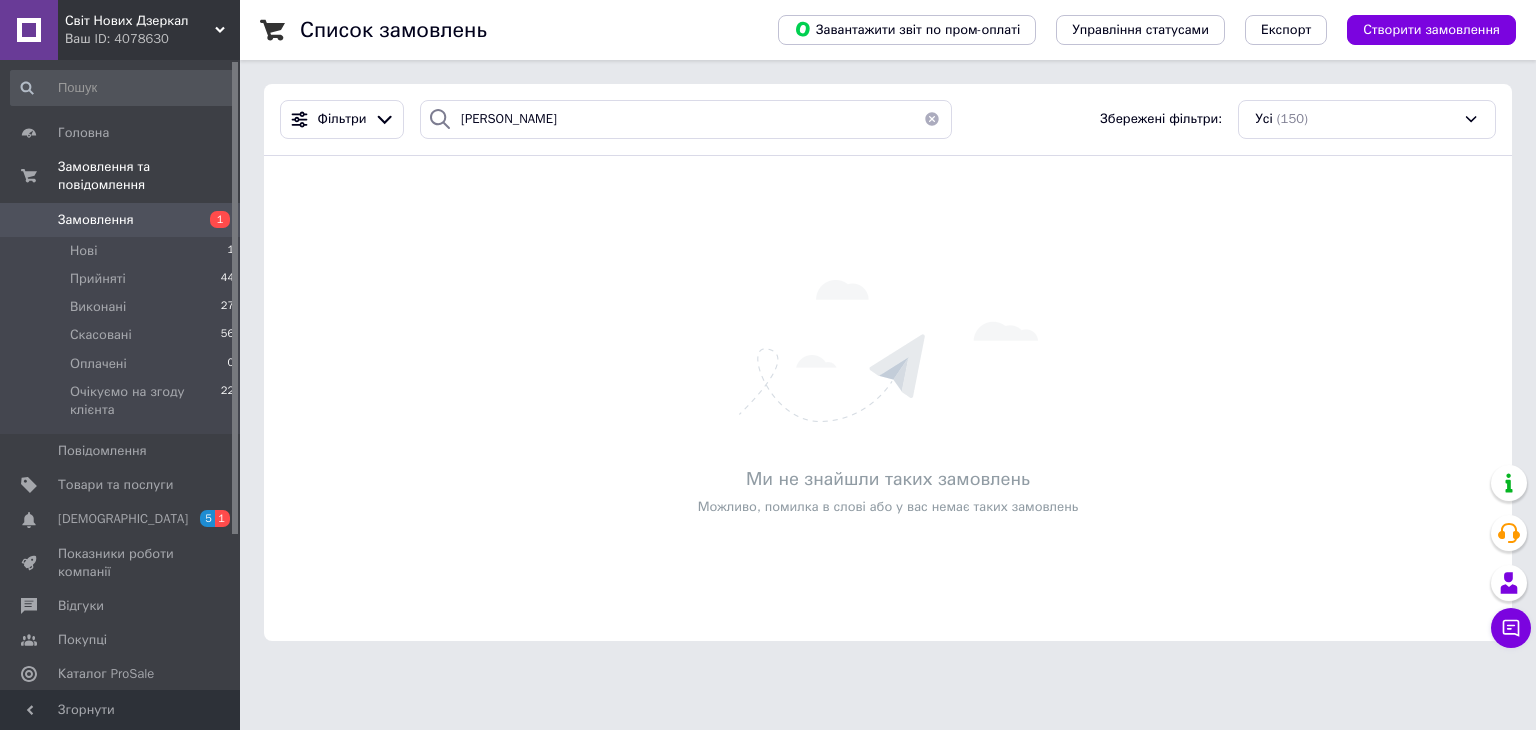 click on "Світ Нових Дзеркал" at bounding box center [140, 21] 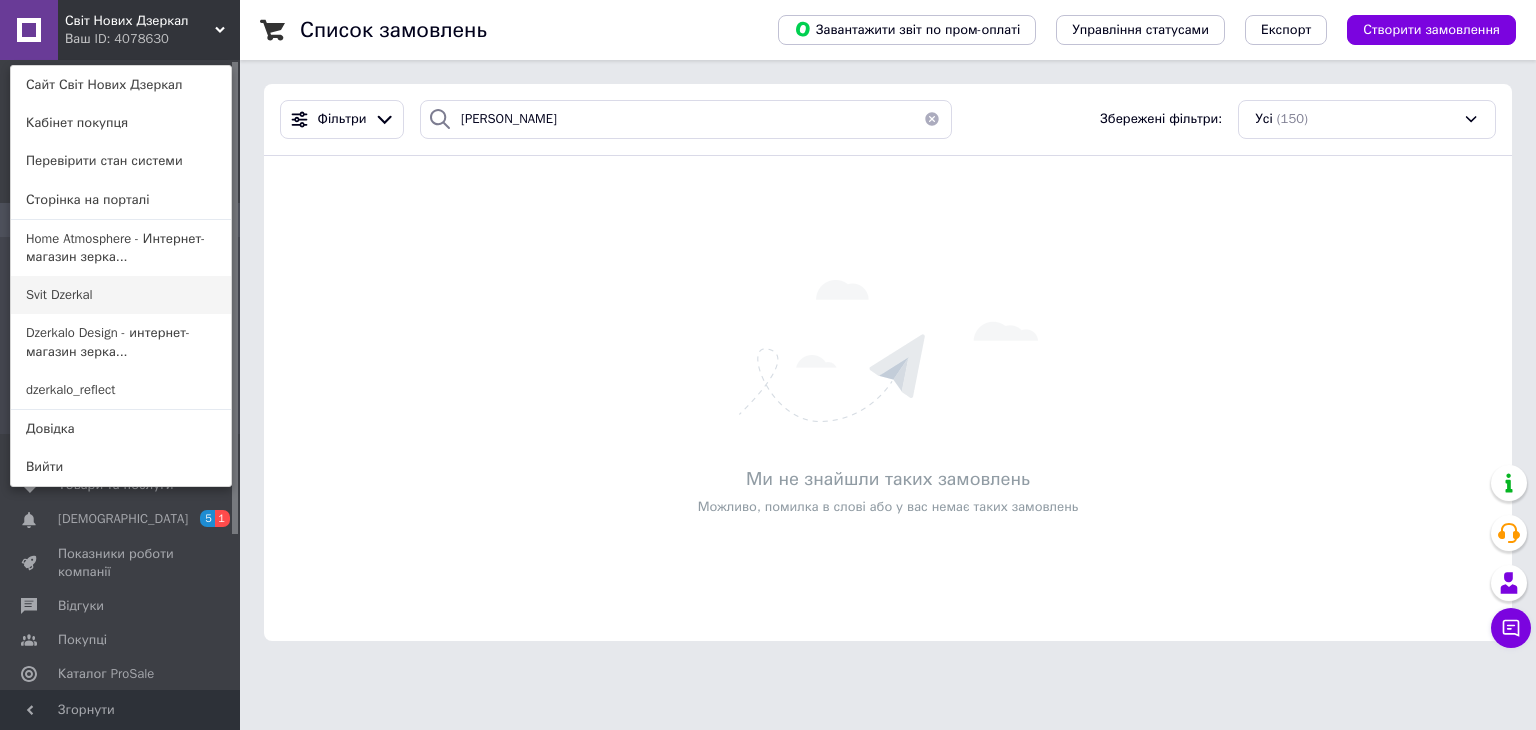 click on "Svit Dzerkal" at bounding box center (121, 295) 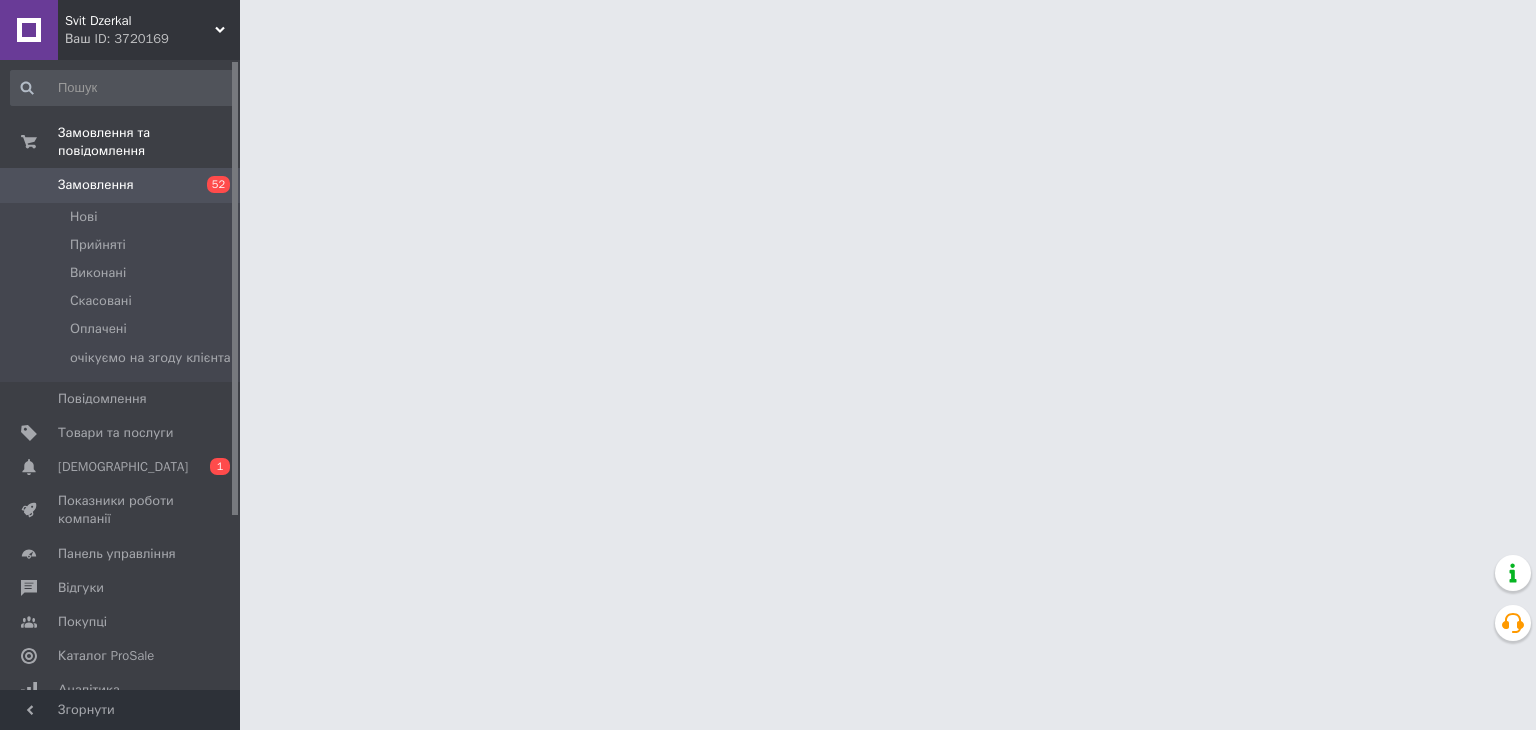 scroll, scrollTop: 0, scrollLeft: 0, axis: both 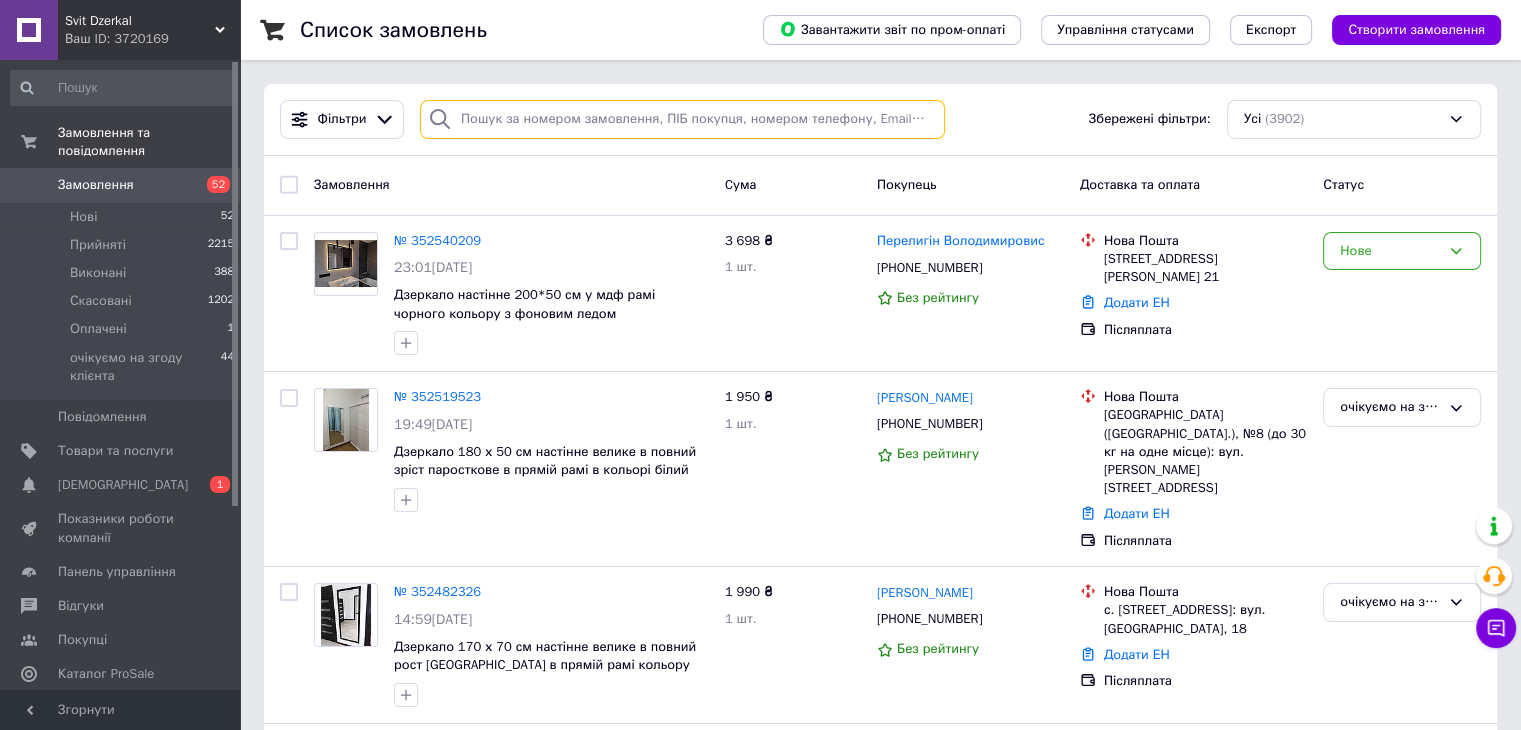 click at bounding box center [682, 119] 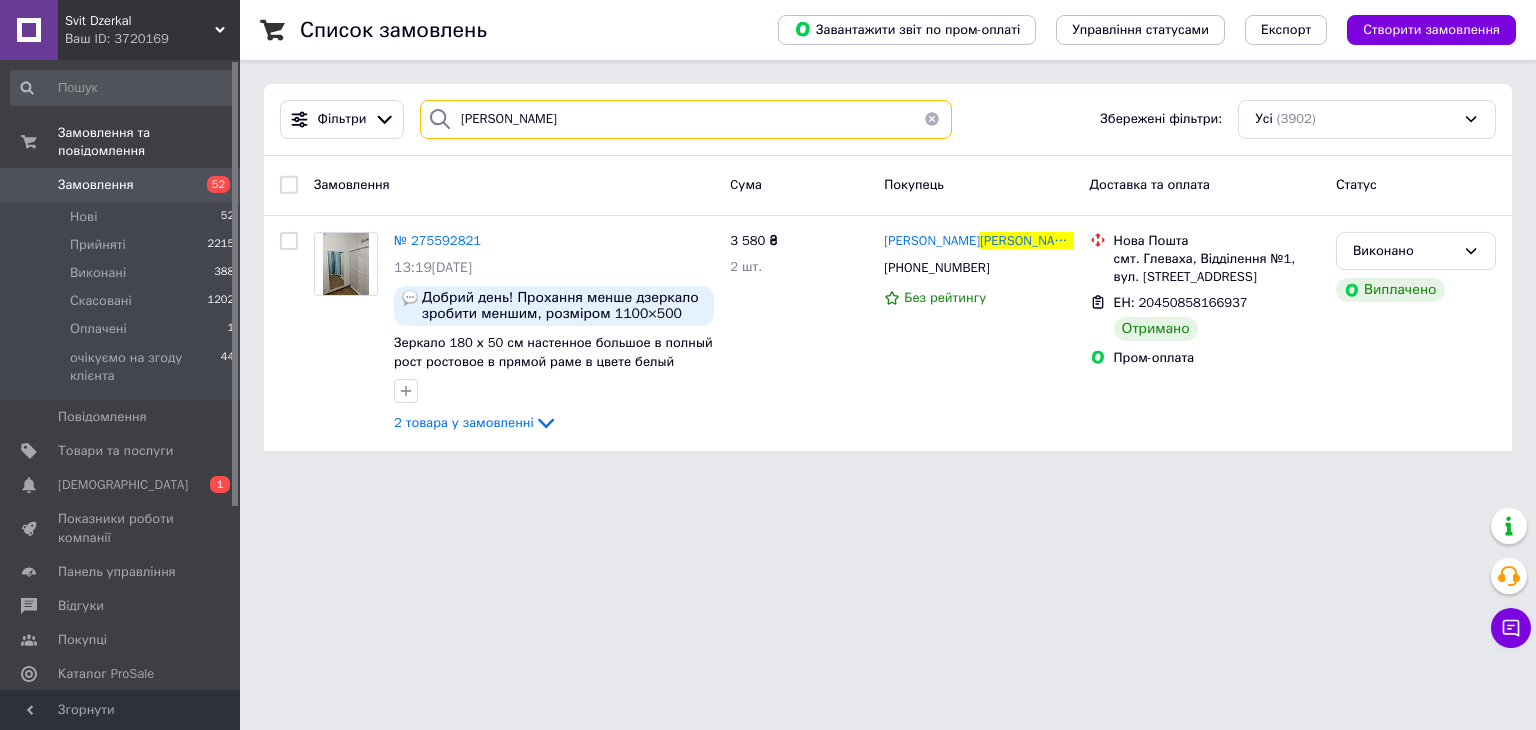 type on "[PERSON_NAME]" 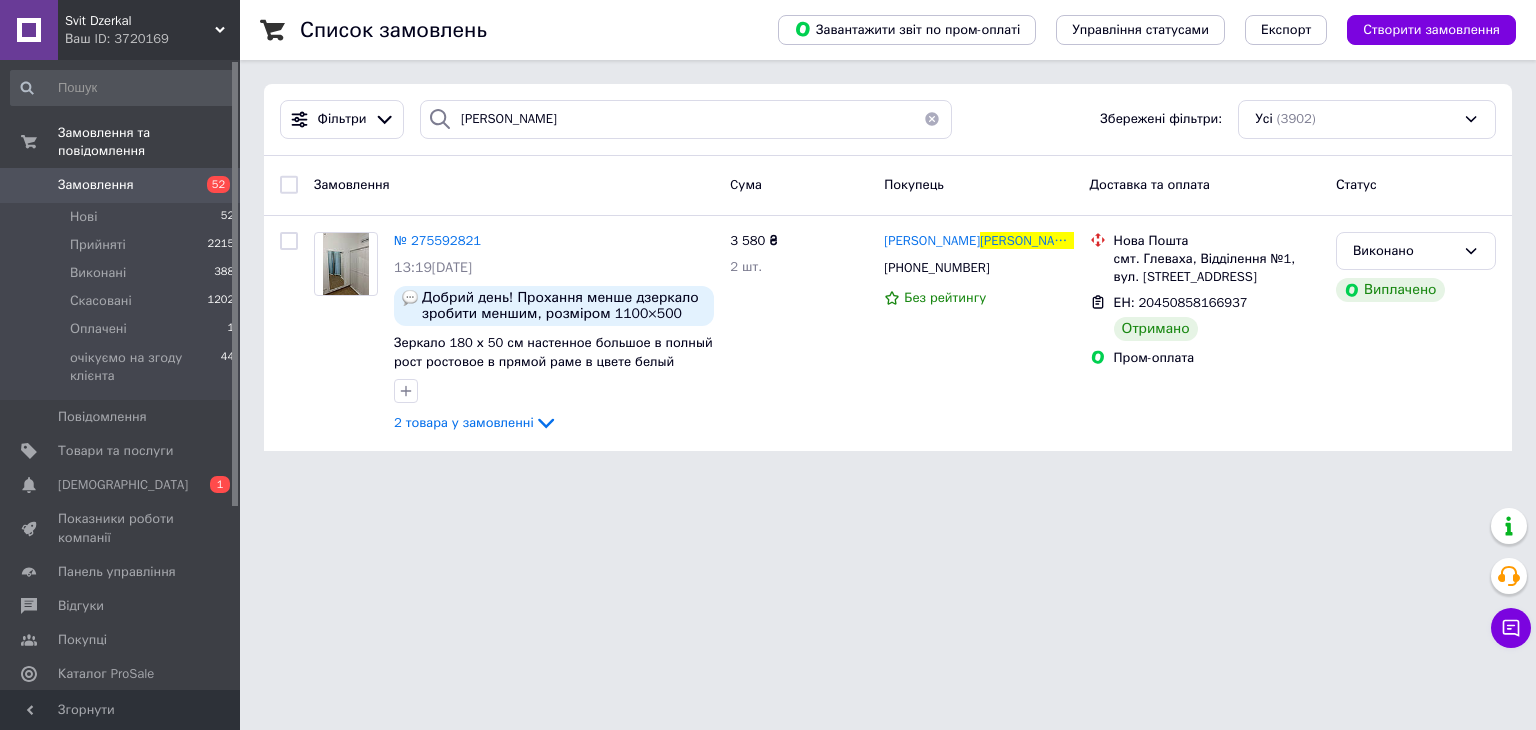 click on "Svit Dzerkal" at bounding box center (140, 21) 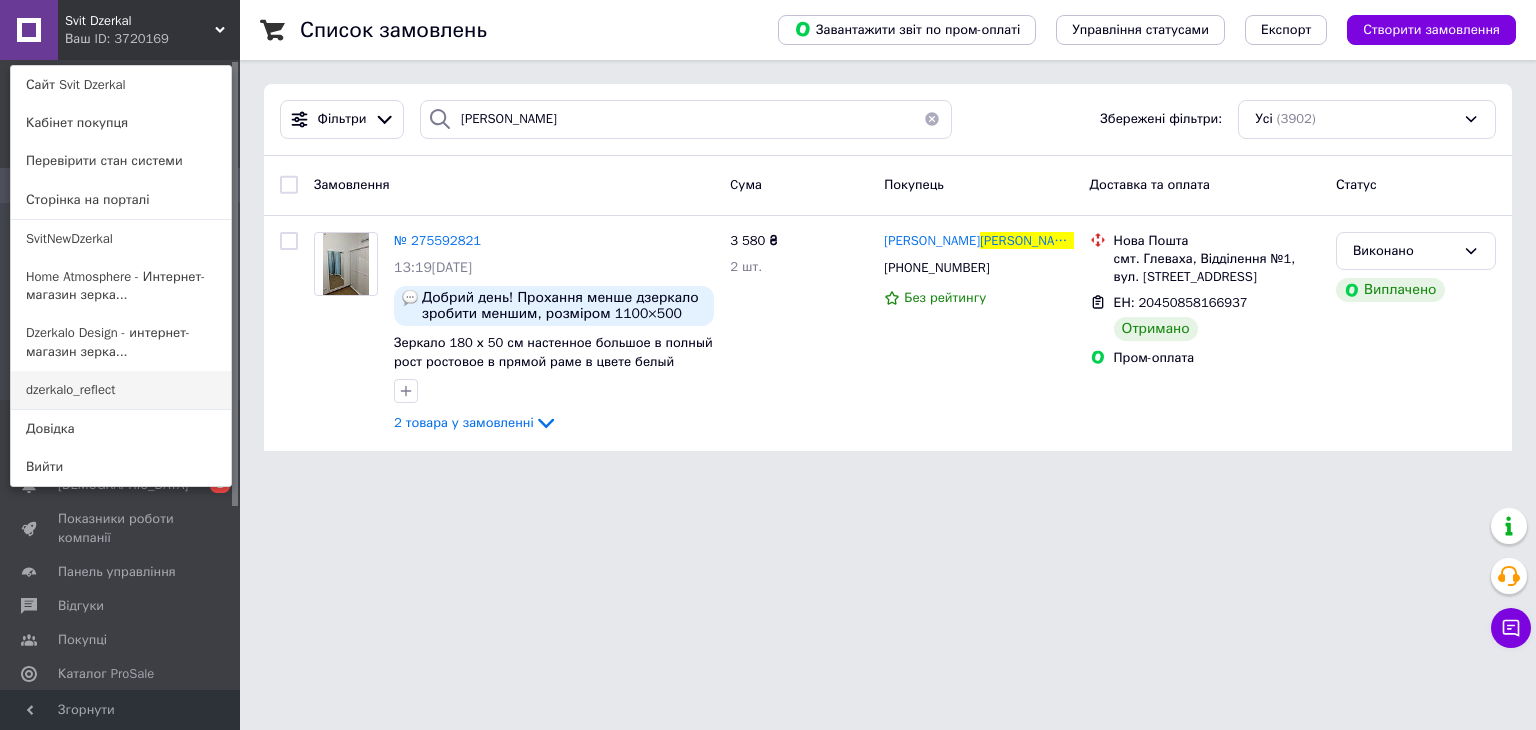 click on "dzerkalo_reflect" at bounding box center (121, 390) 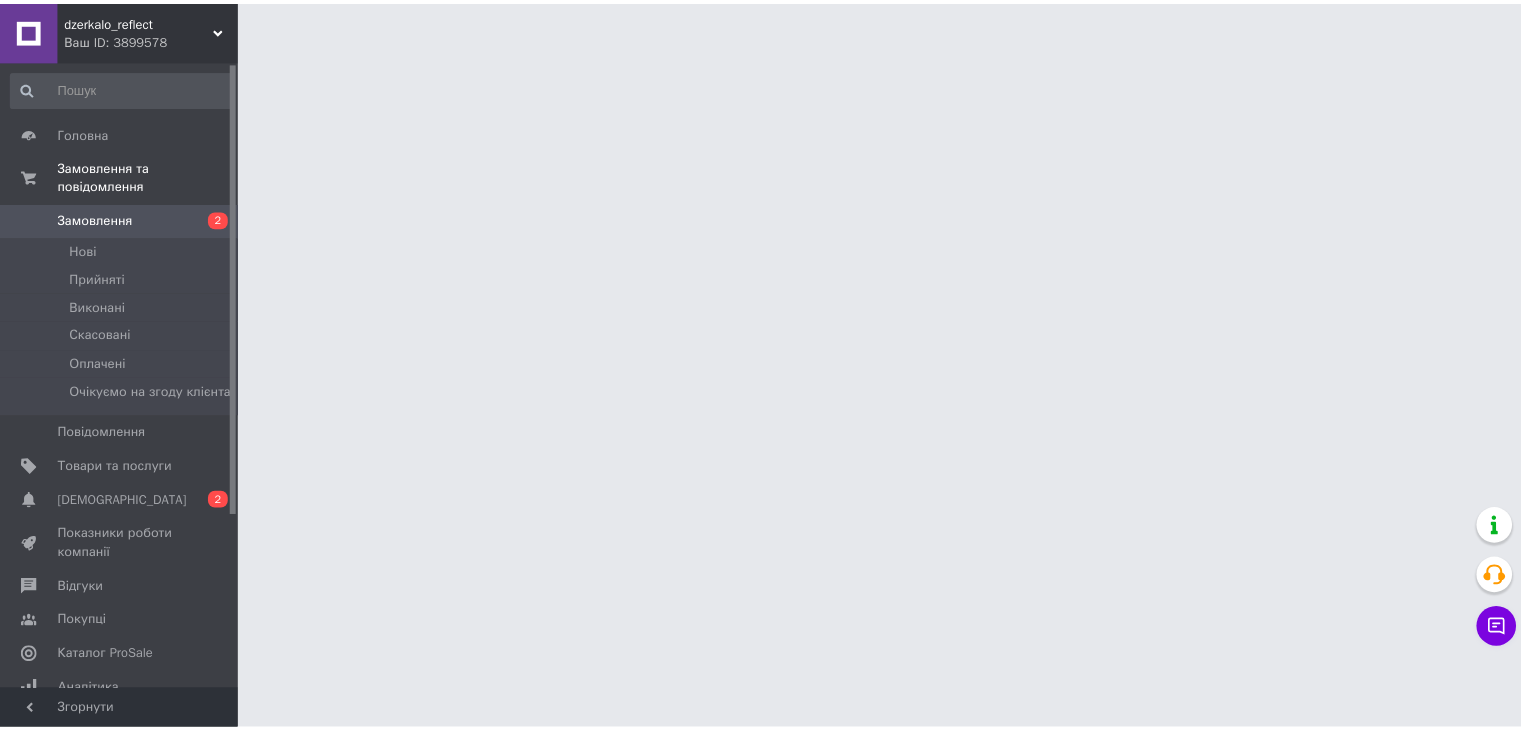 scroll, scrollTop: 0, scrollLeft: 0, axis: both 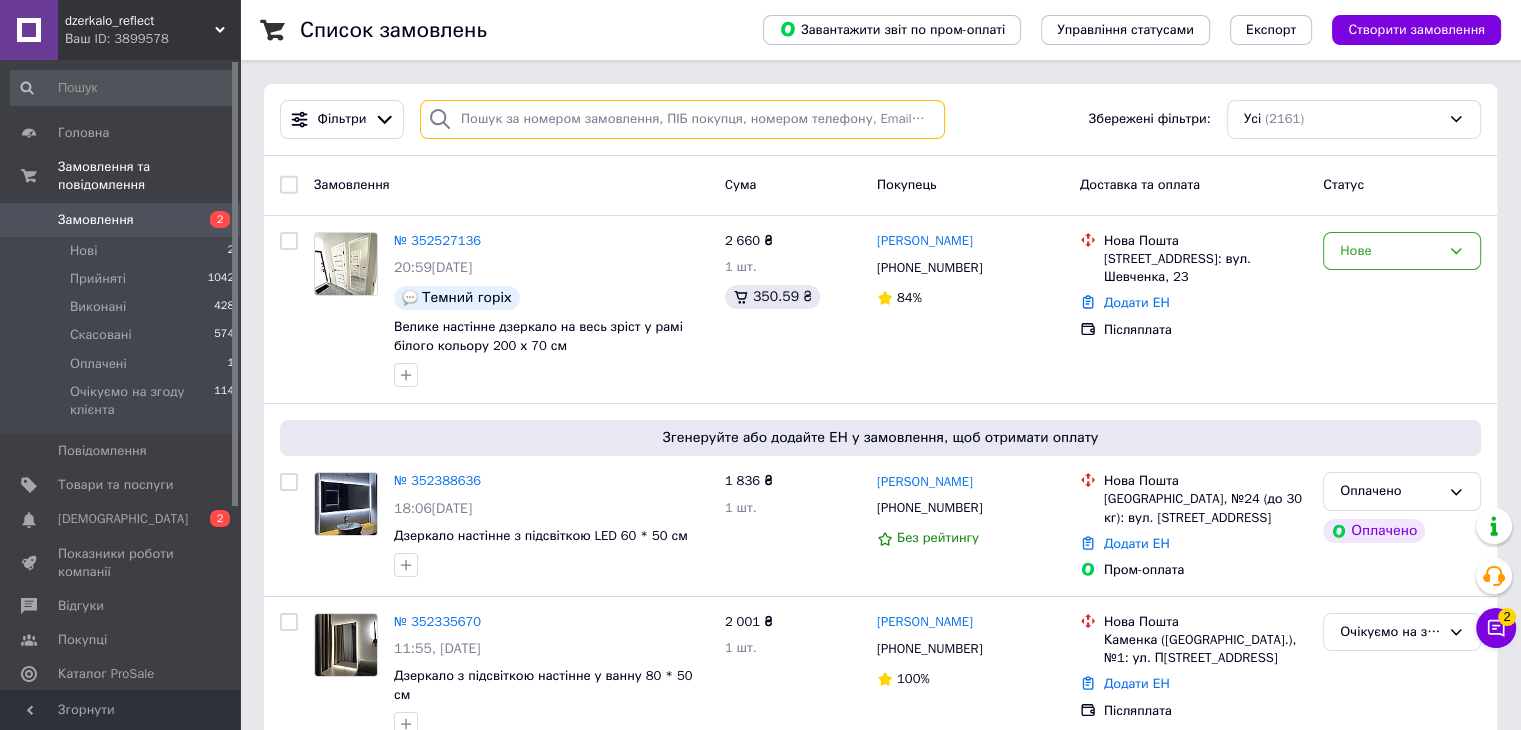 click at bounding box center (682, 119) 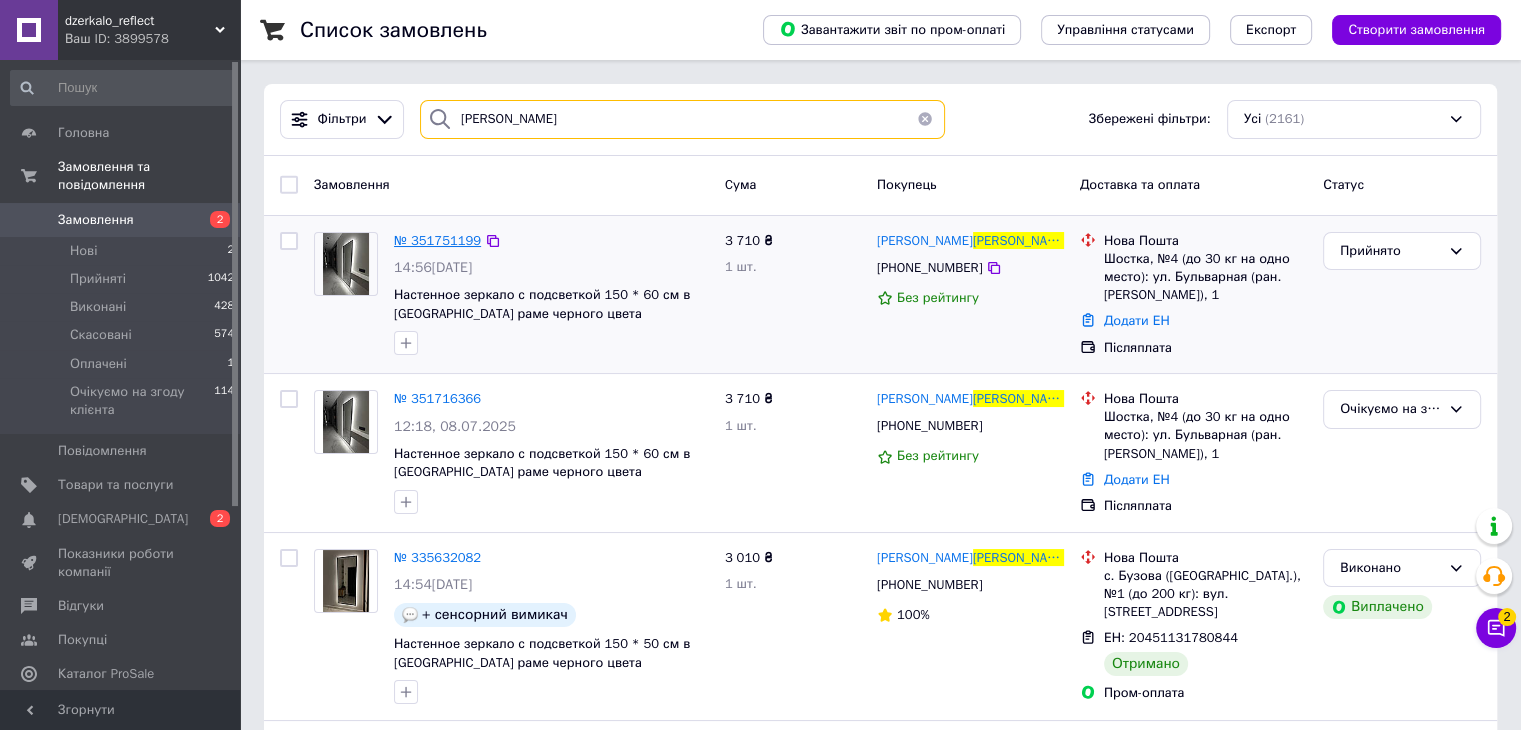 type on "[PERSON_NAME]" 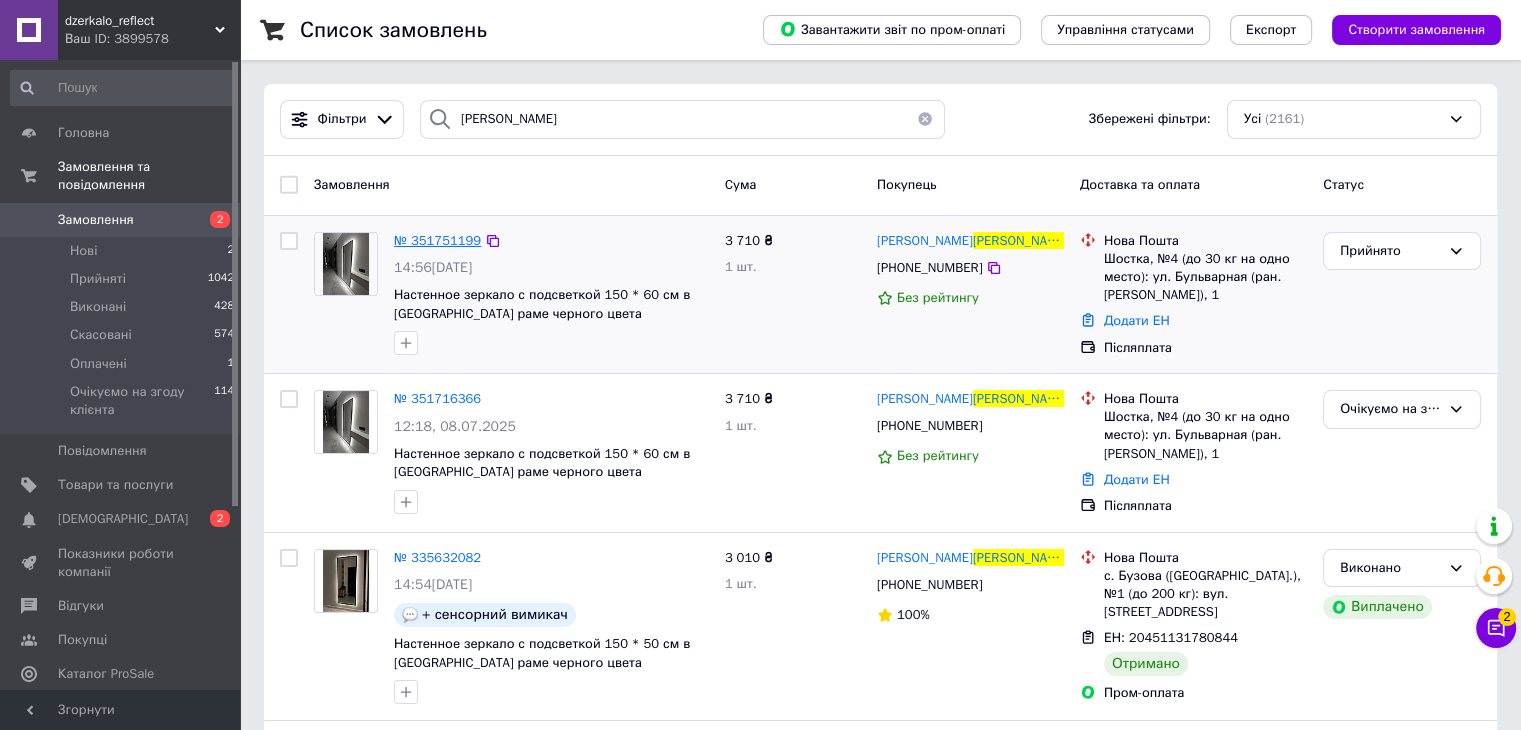 click on "№ 351751199" at bounding box center [437, 240] 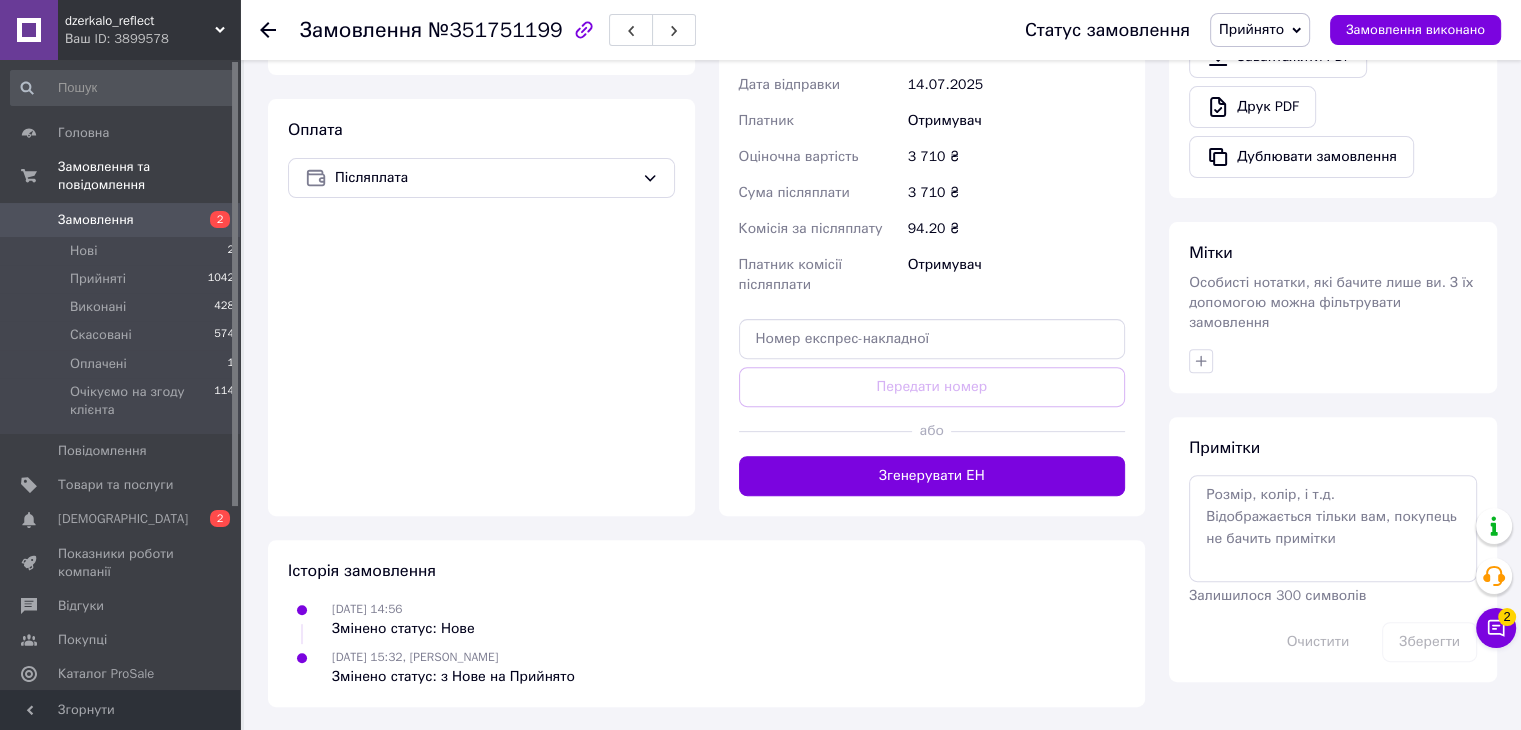 scroll, scrollTop: 632, scrollLeft: 0, axis: vertical 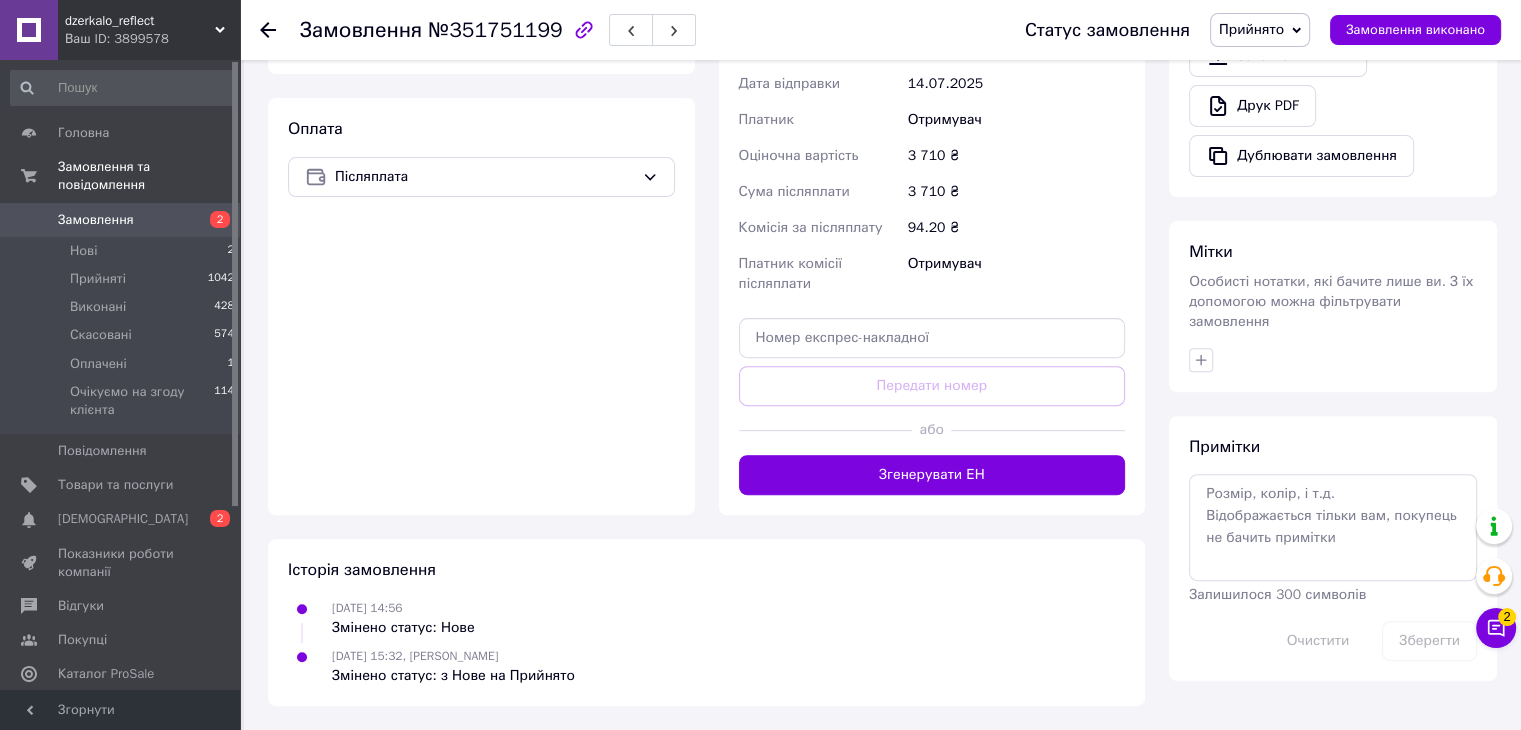 click 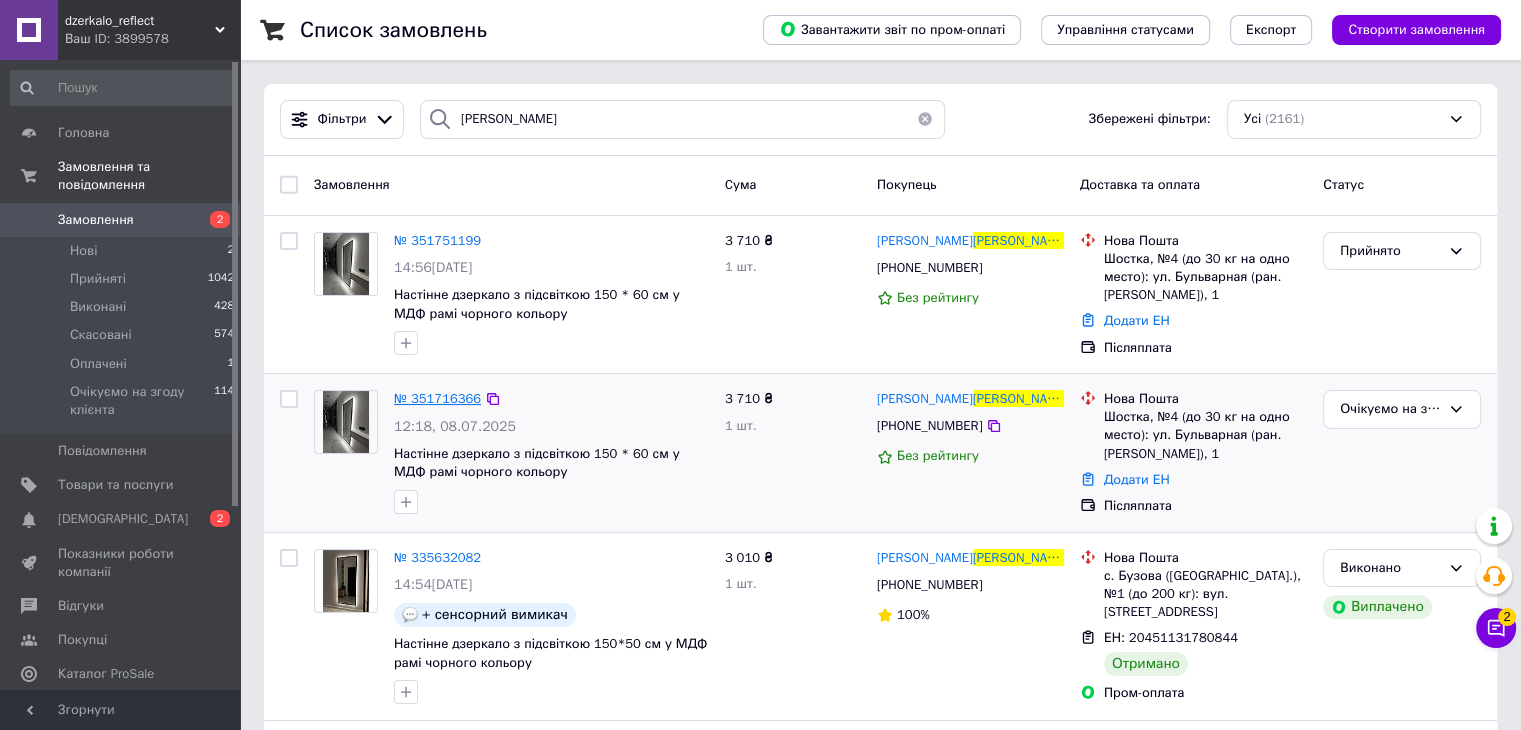 click on "№ 351716366" at bounding box center [437, 398] 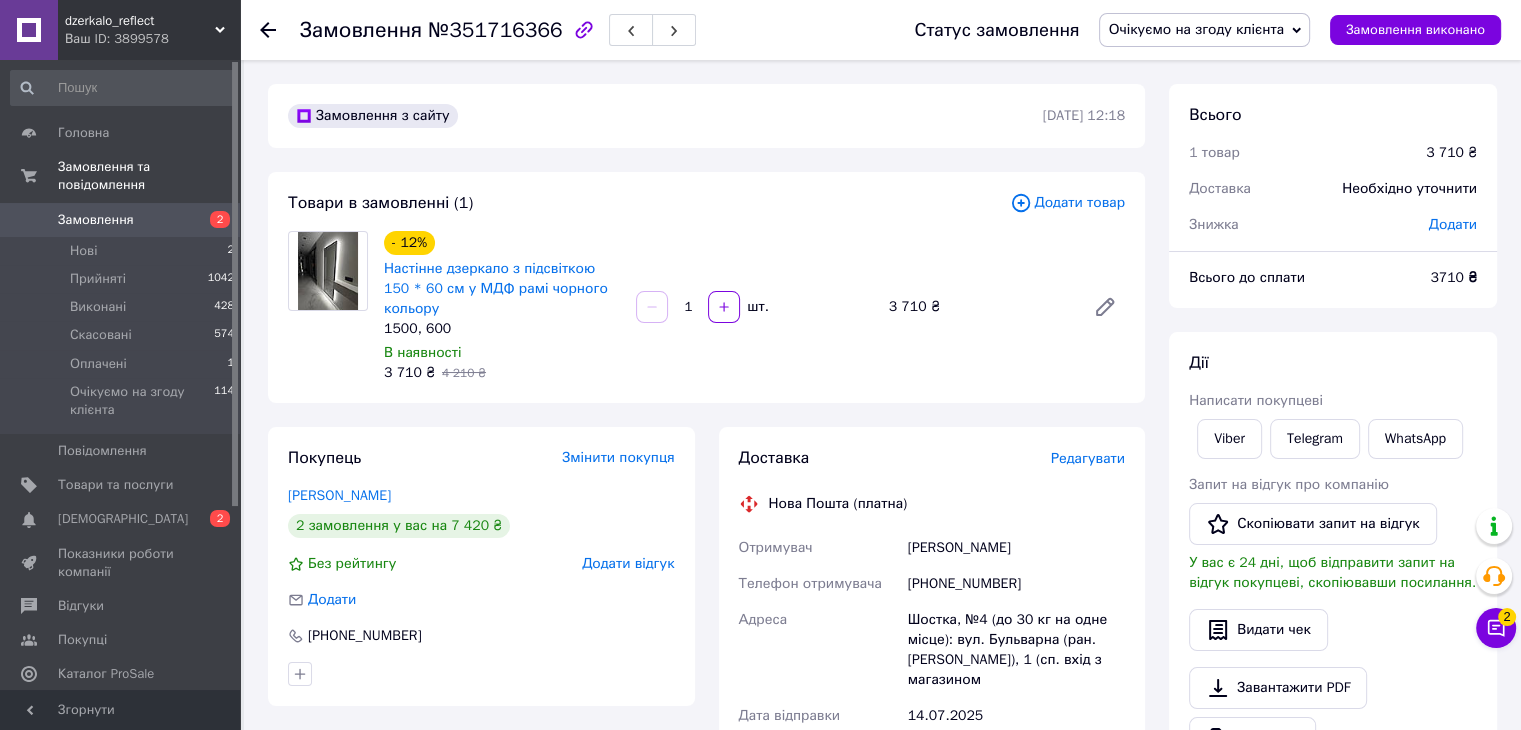 click on "Очікуємо на згоду клієнта" at bounding box center [1195, 29] 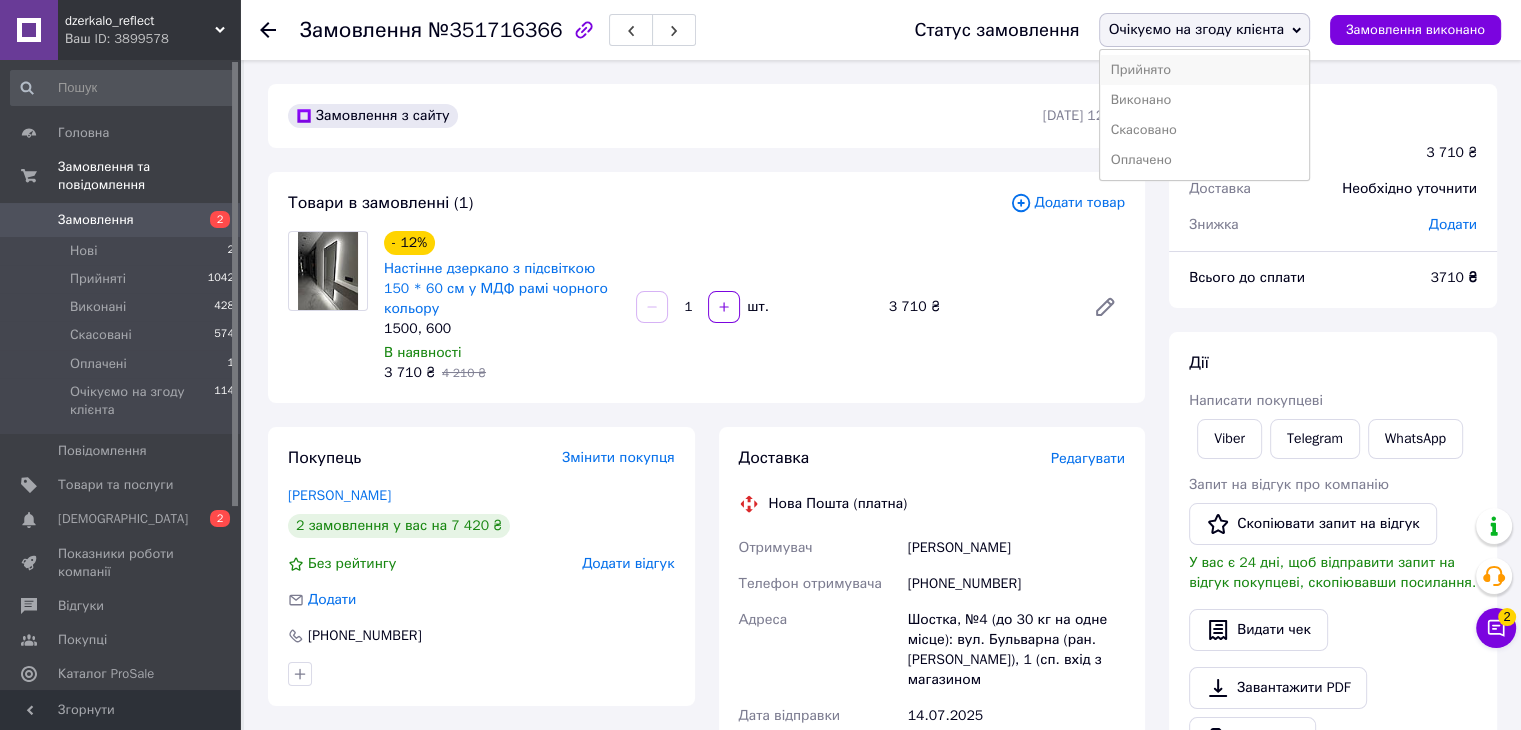 click on "Прийнято" at bounding box center (1204, 70) 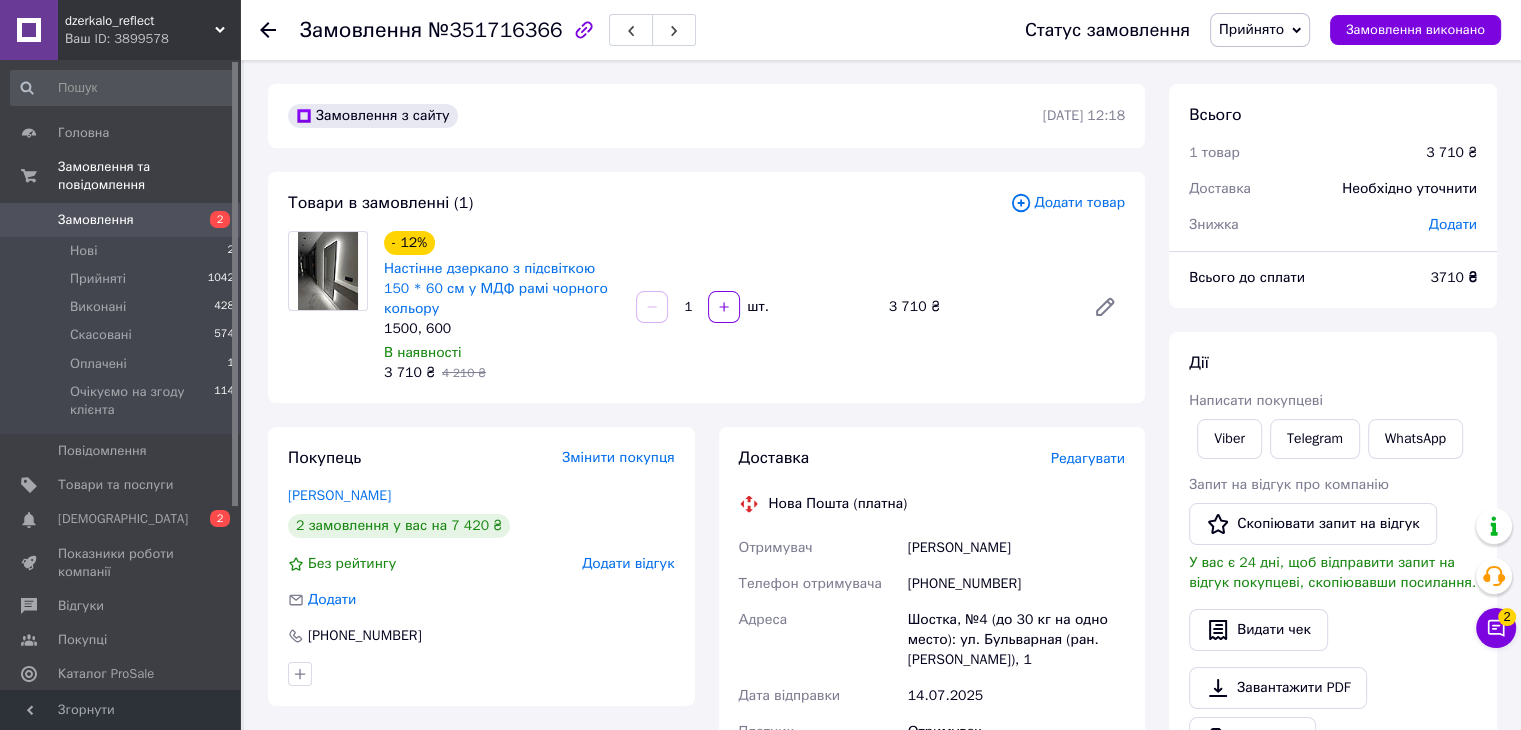 click on "Клименко Олег" at bounding box center [1016, 548] 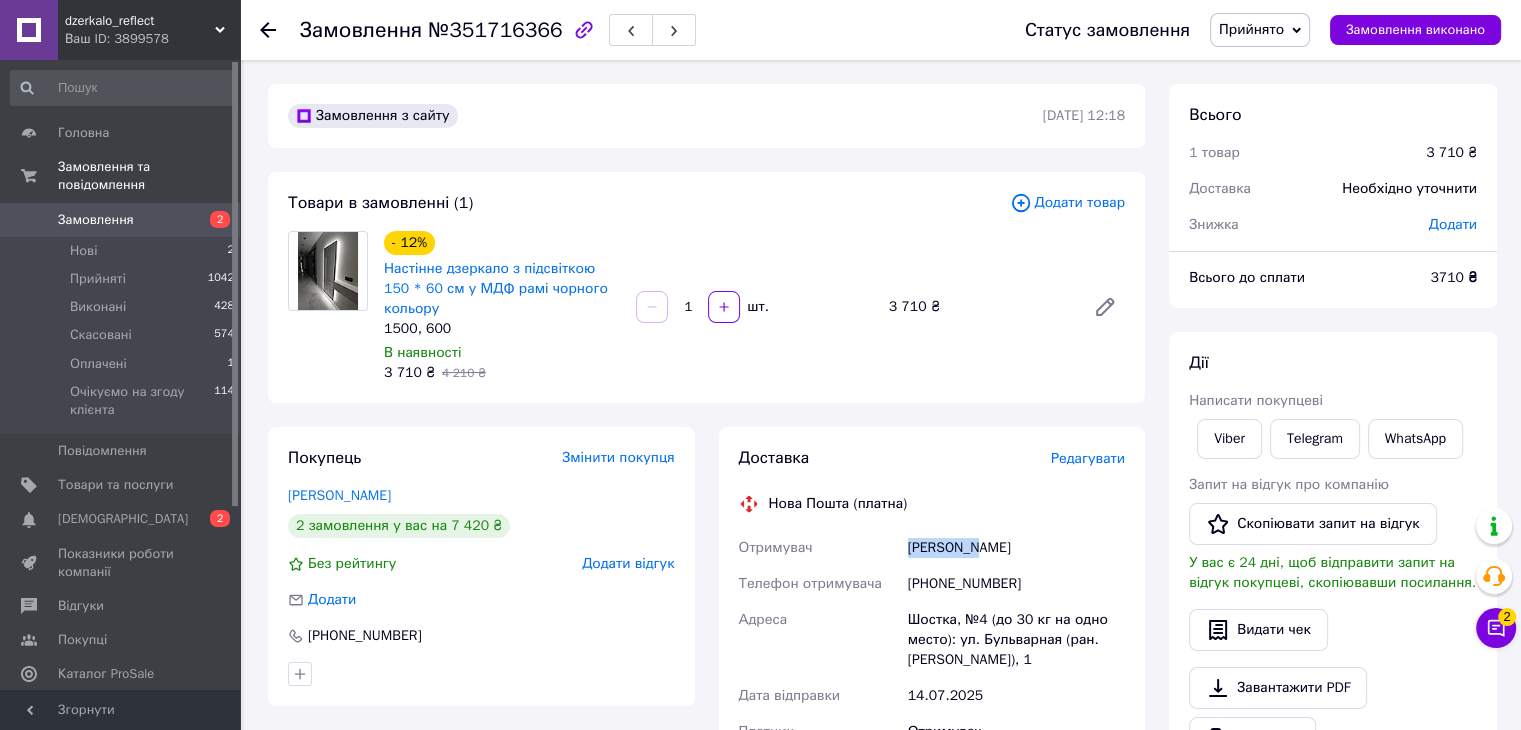 click on "Клименко Олег" at bounding box center [1016, 548] 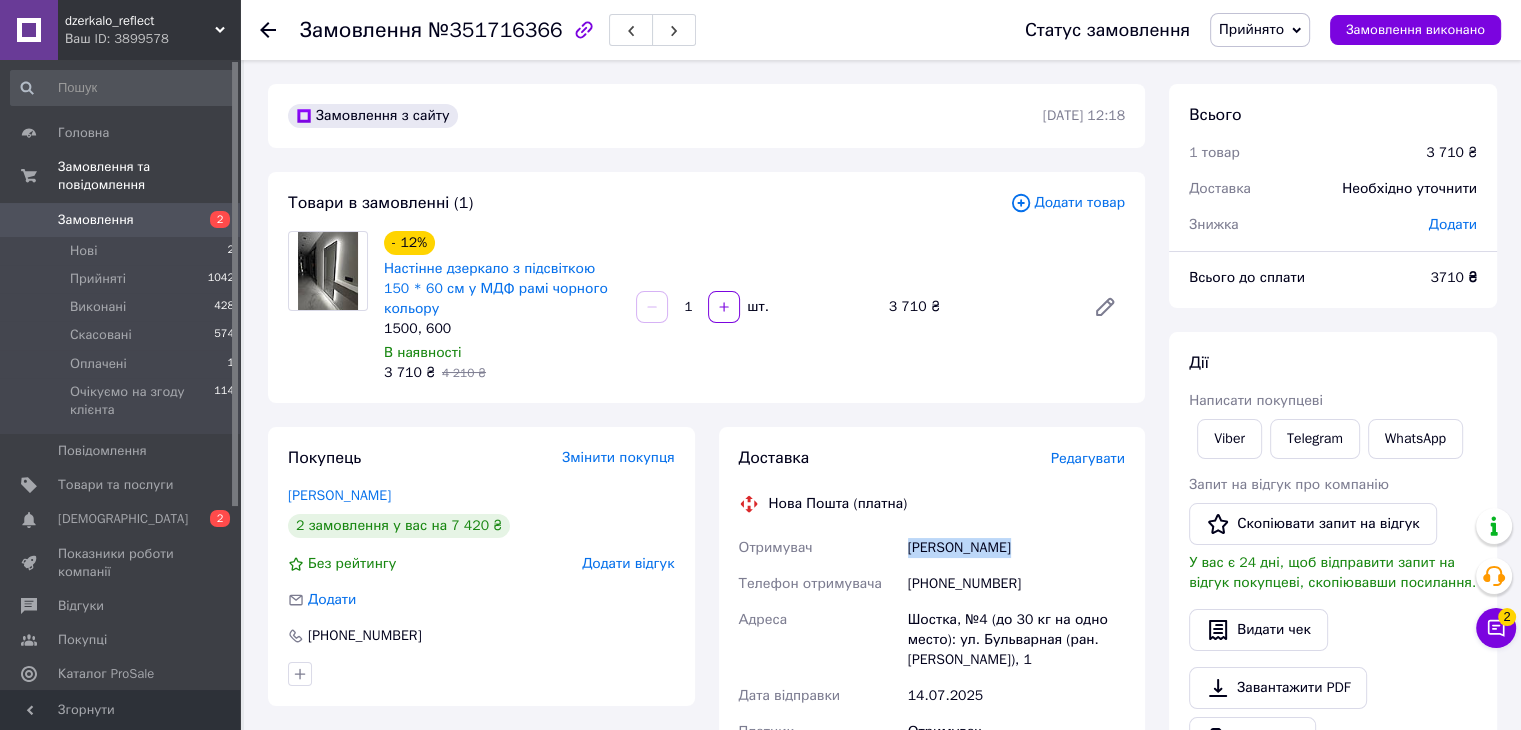 click on "Клименко Олег" at bounding box center [1016, 548] 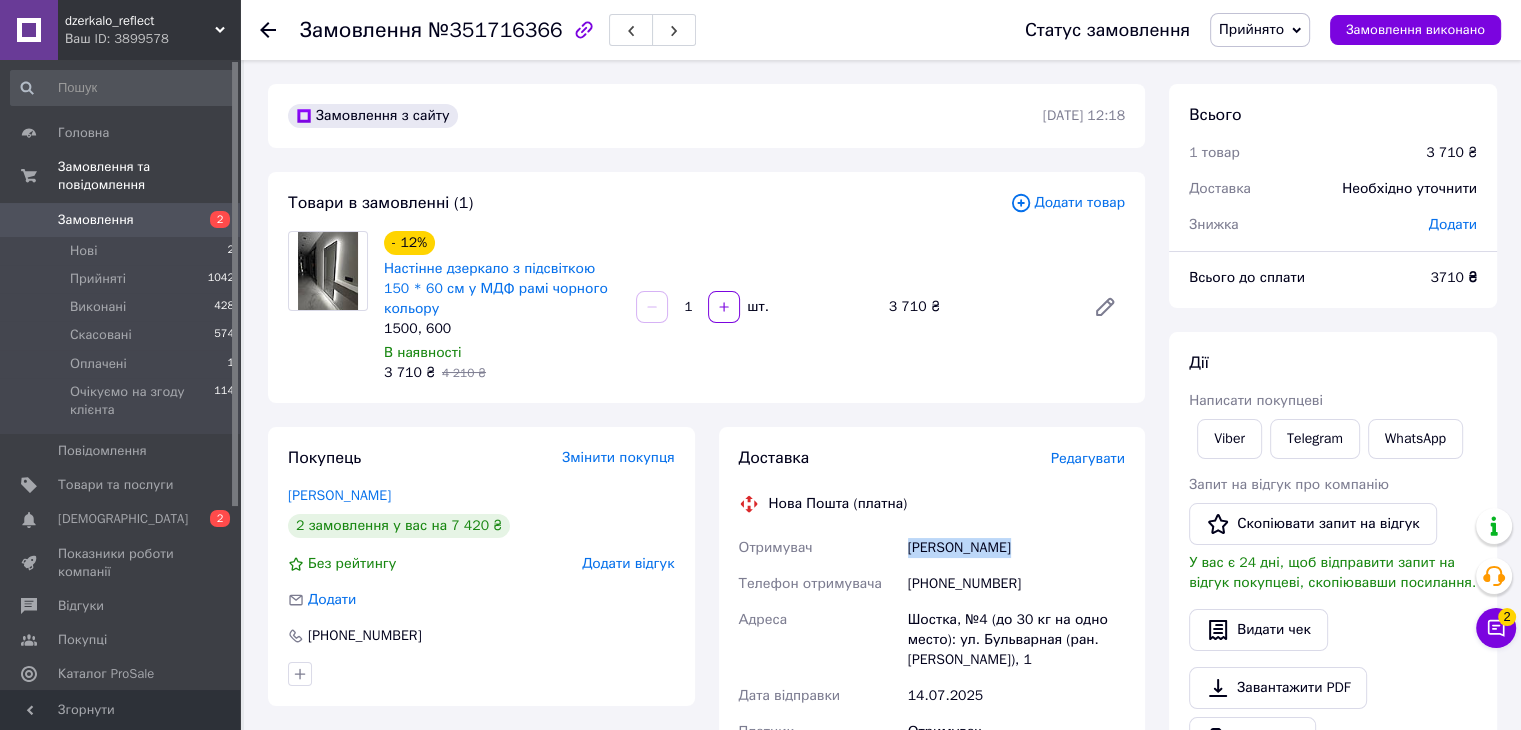 copy on "Клименко Олег" 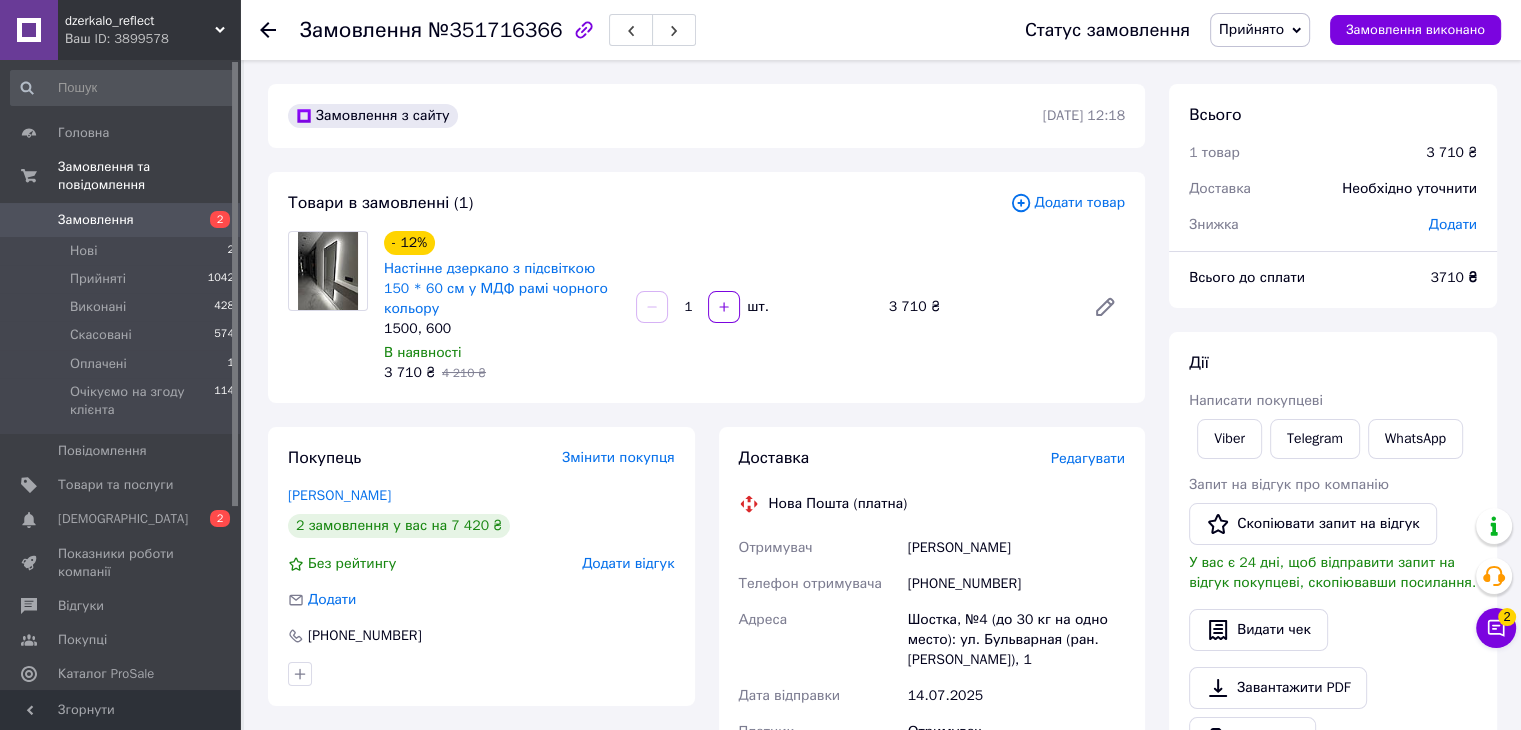 click 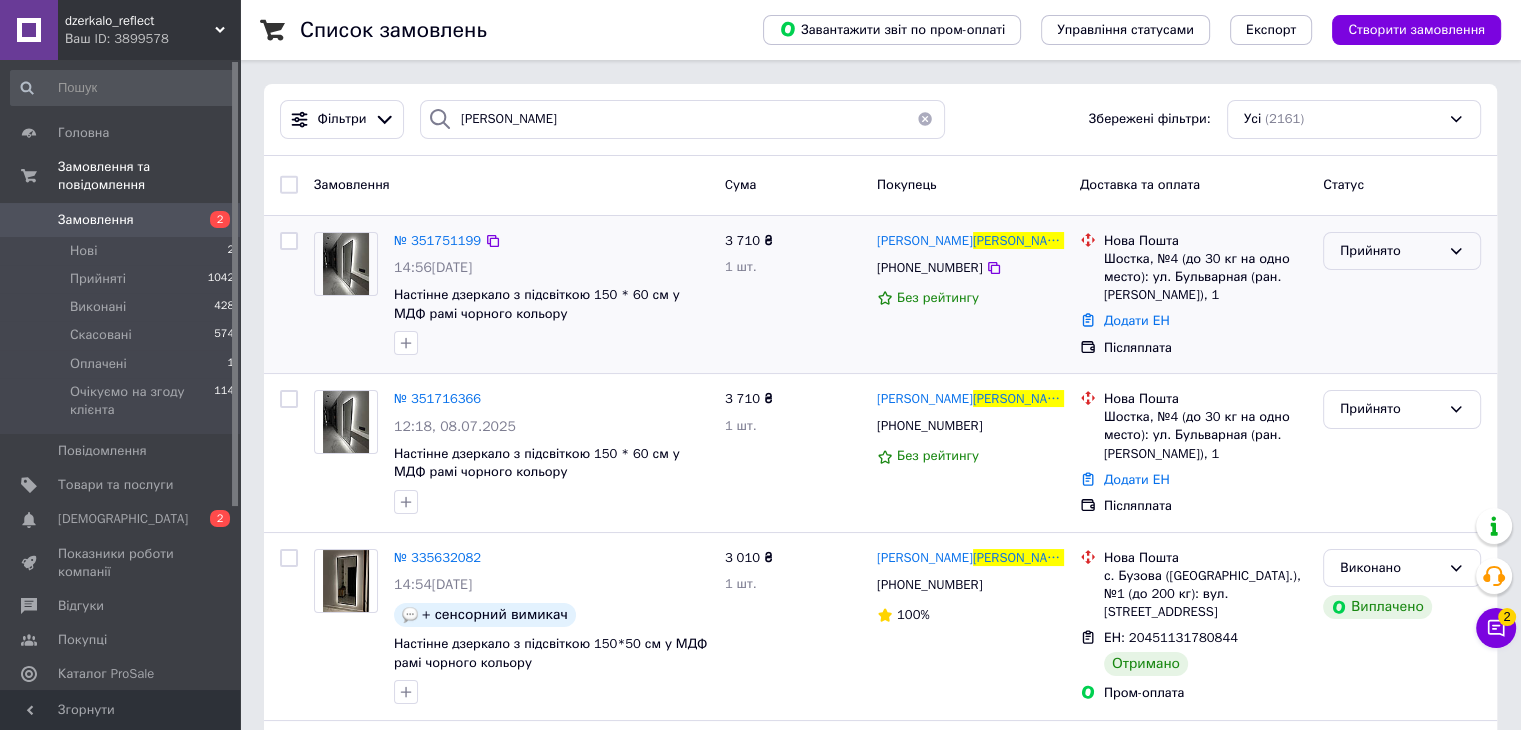 click on "Прийнято" at bounding box center (1390, 251) 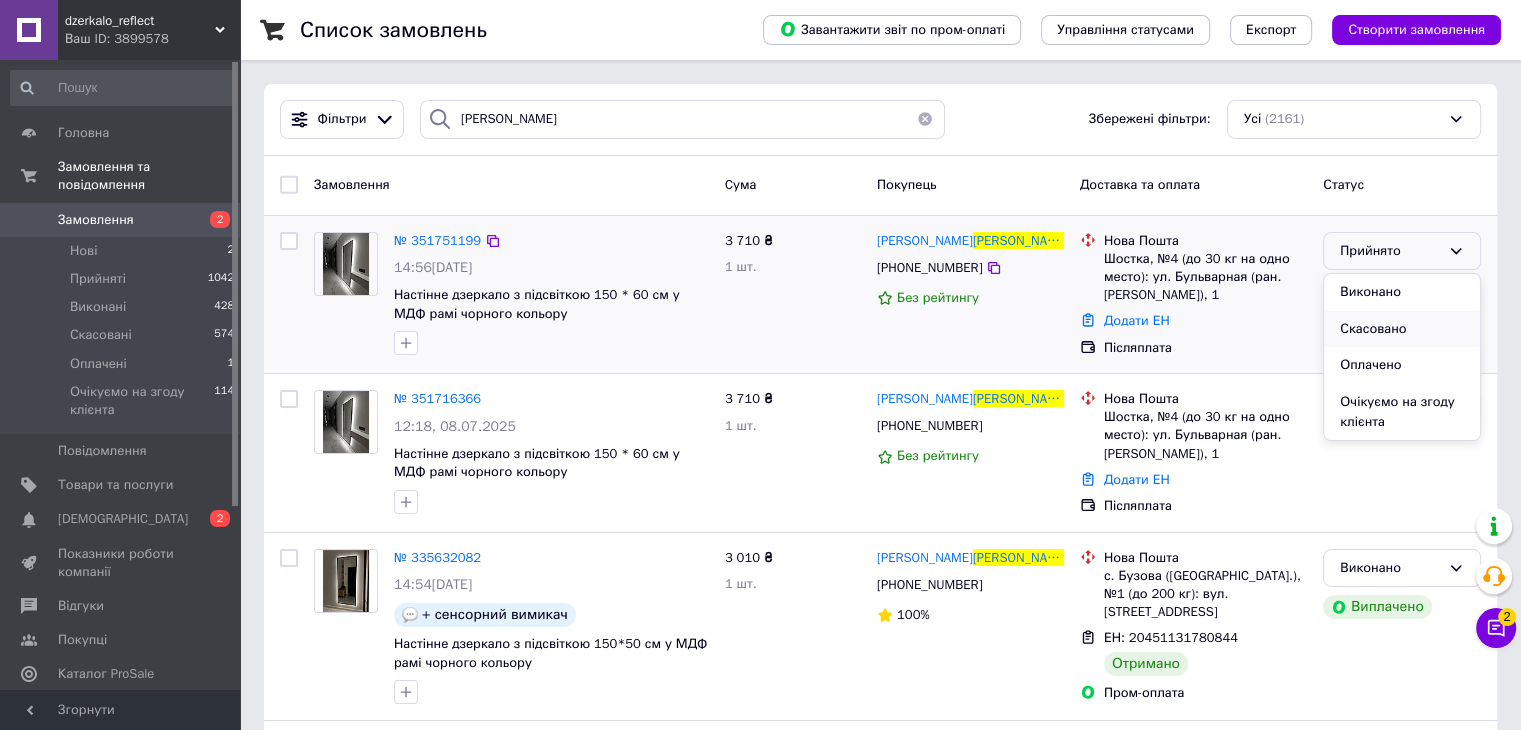click on "Скасовано" at bounding box center (1402, 329) 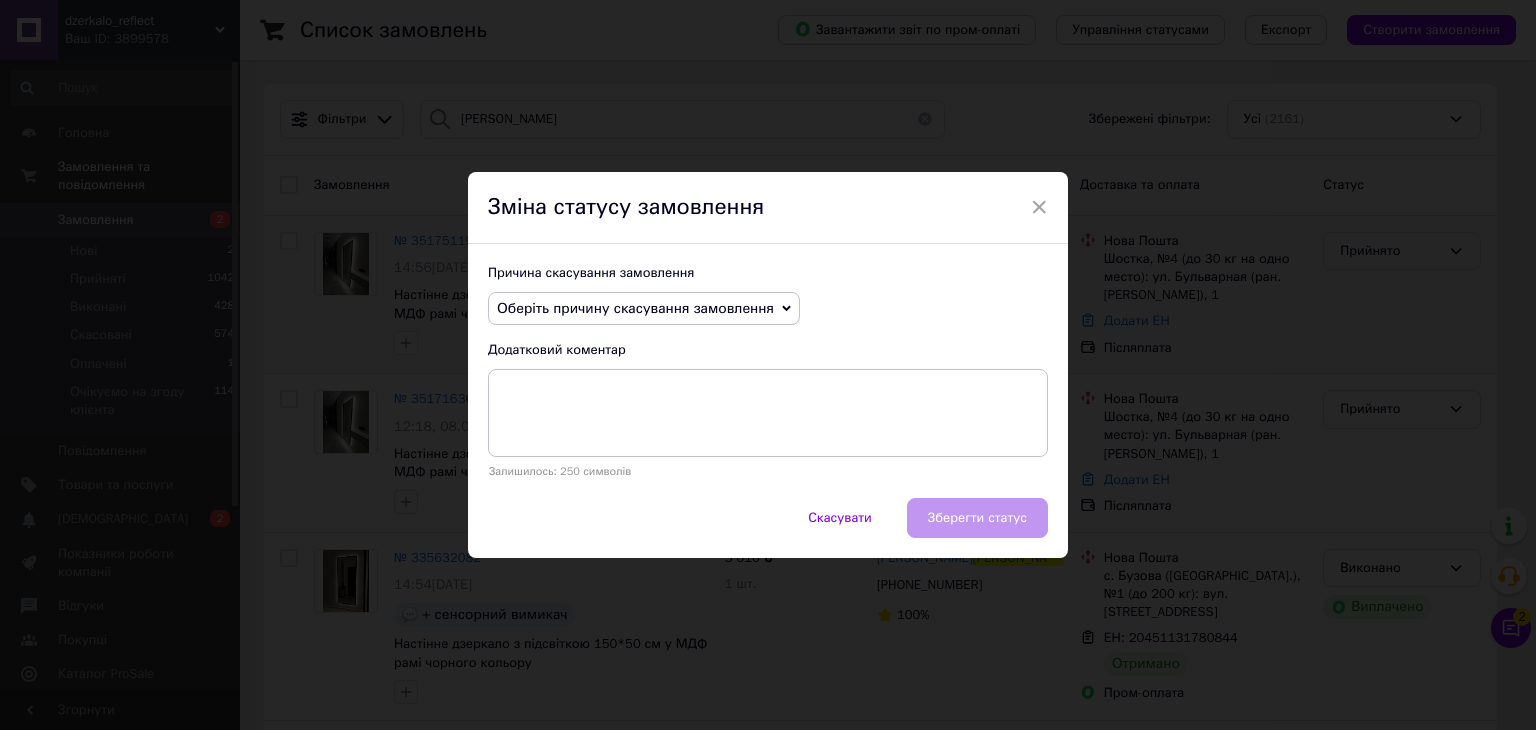 click on "Оберіть причину скасування замовлення" at bounding box center [635, 308] 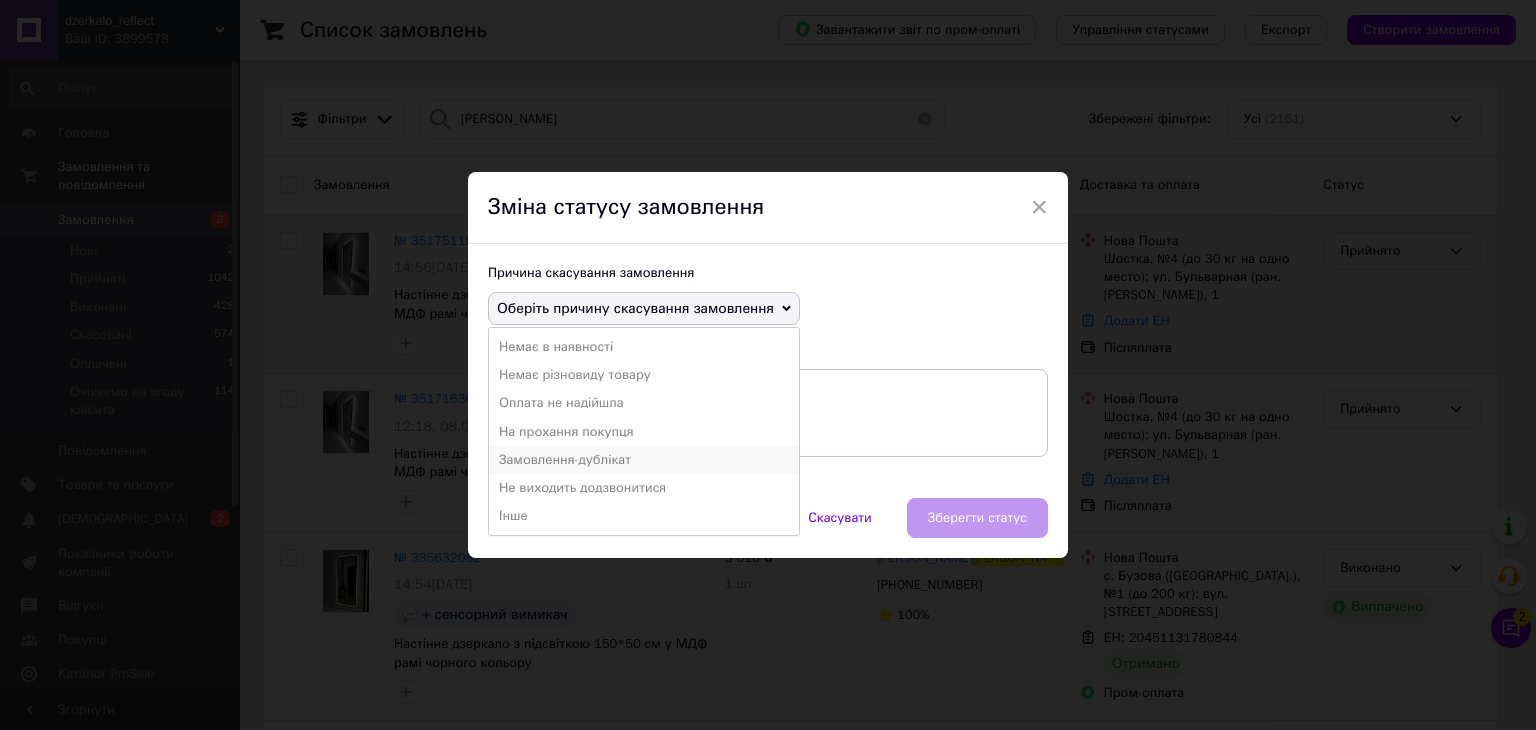 click on "Замовлення-дублікат" at bounding box center (644, 460) 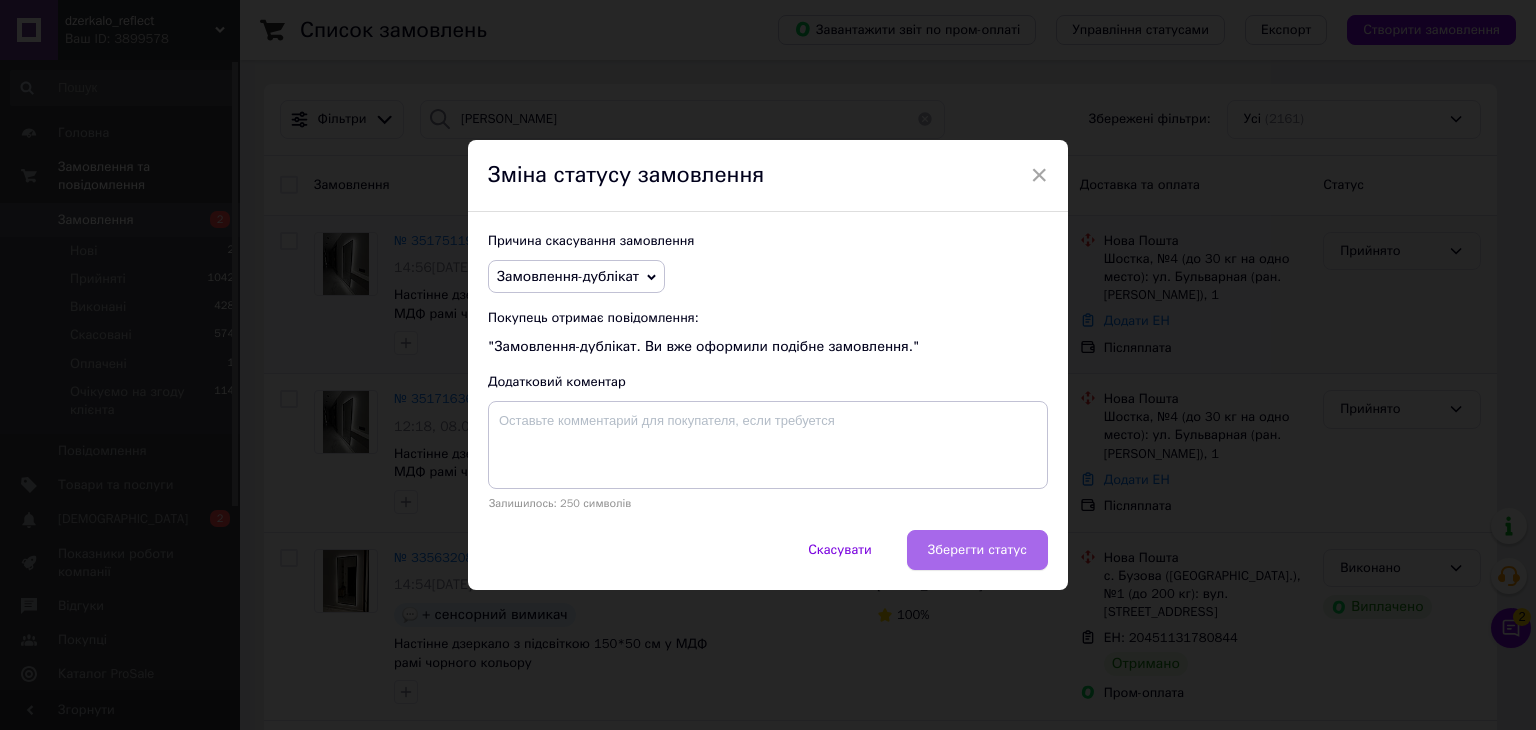 click on "Зберегти статус" at bounding box center (977, 550) 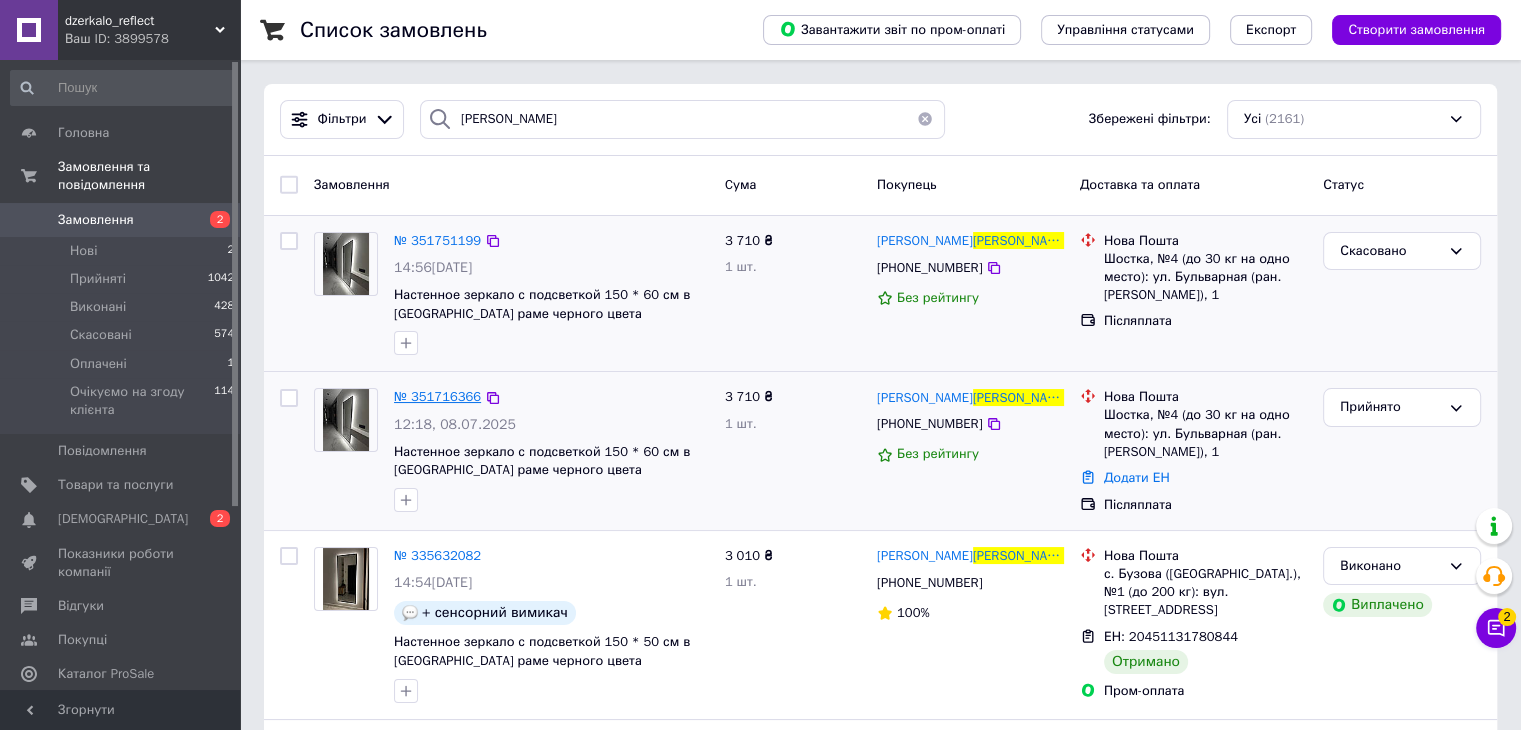 click on "№ 351716366" at bounding box center (437, 396) 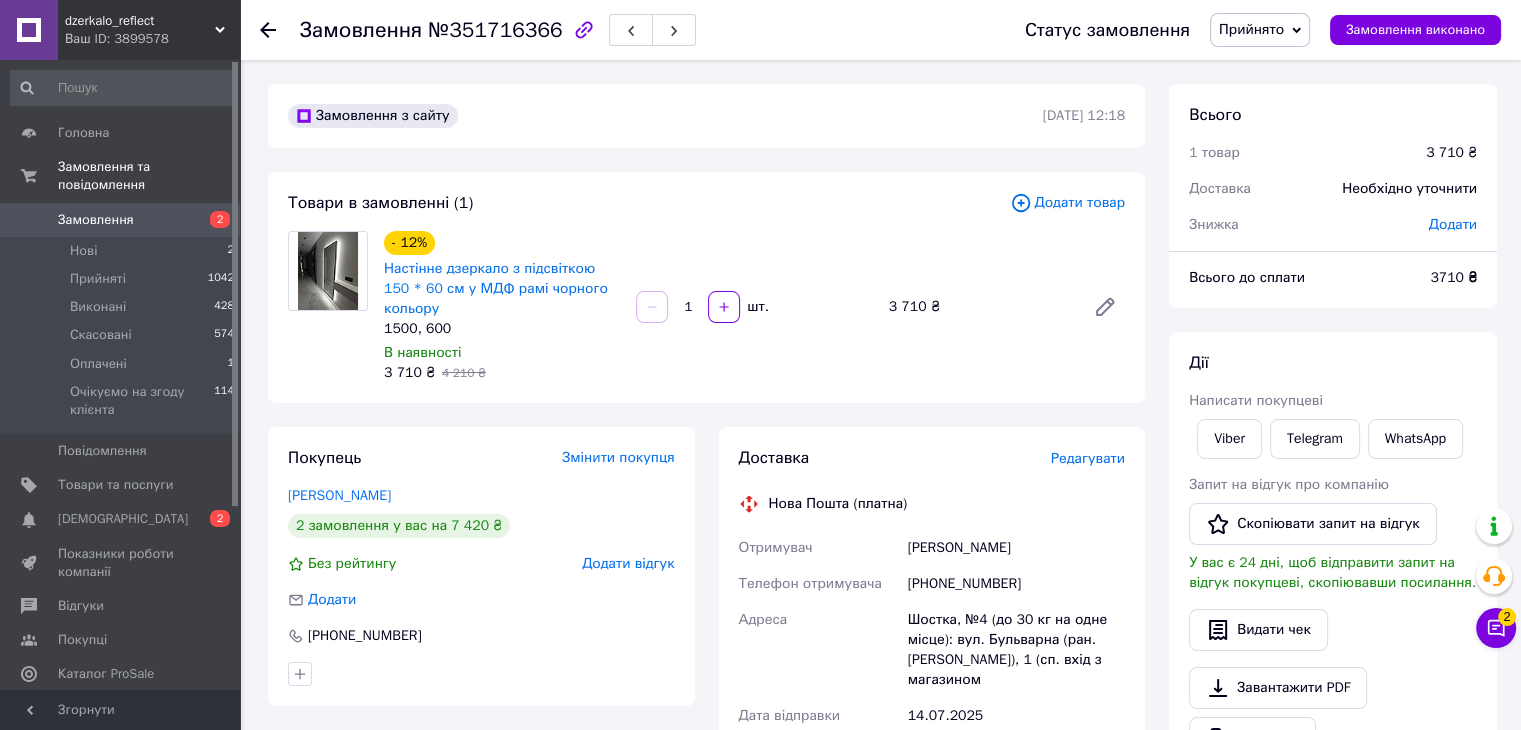 click on "+380680766780" at bounding box center (1016, 584) 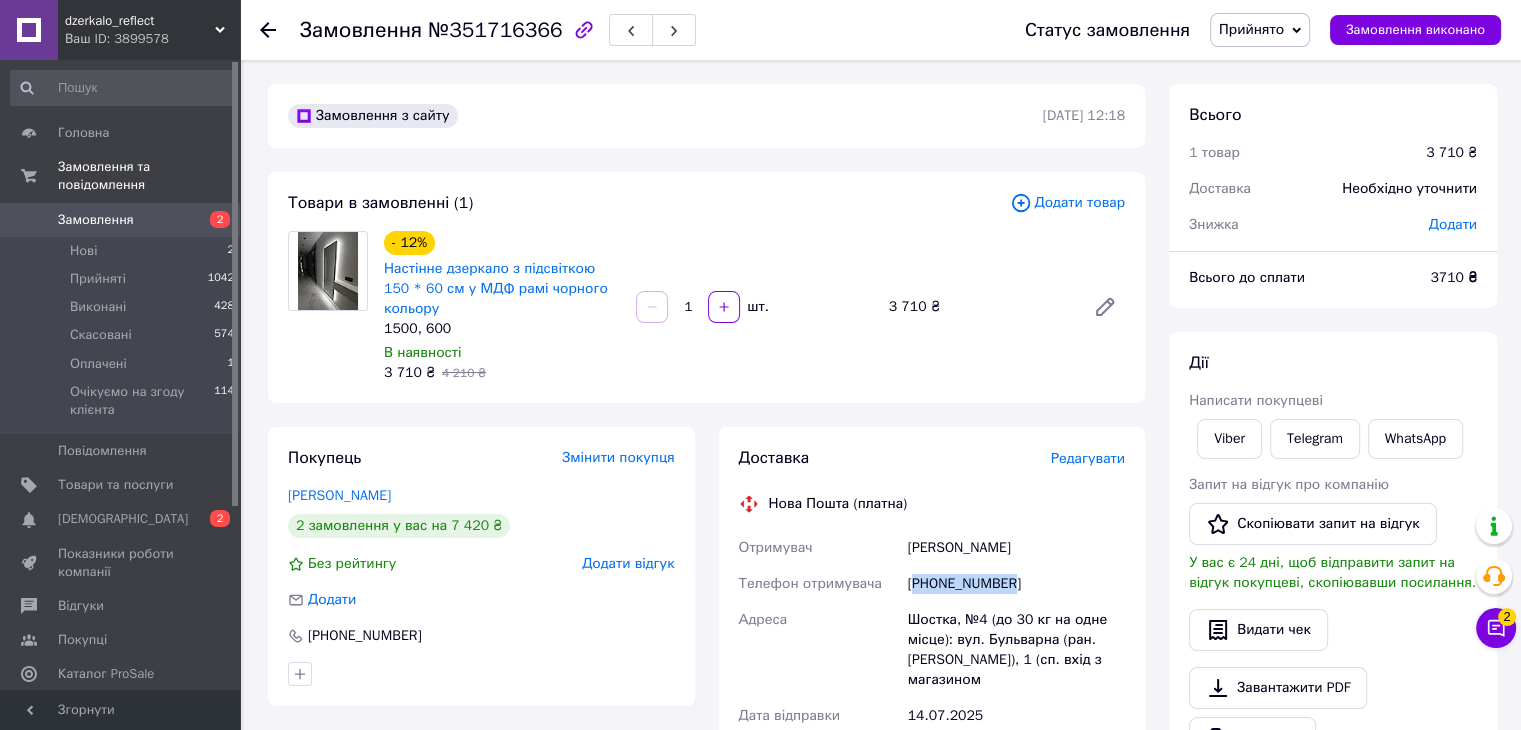 click on "+380680766780" at bounding box center [1016, 584] 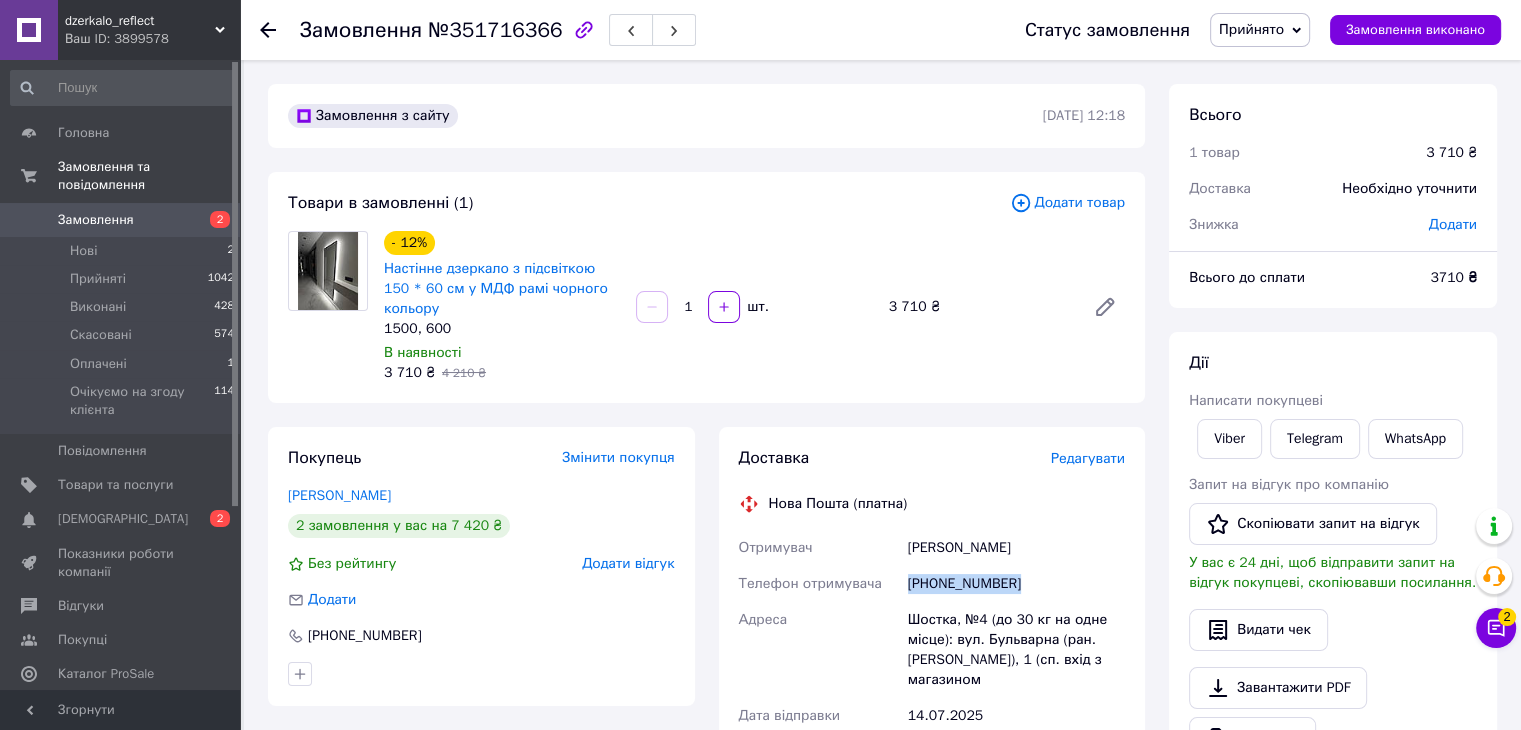 click on "+380680766780" at bounding box center [1016, 584] 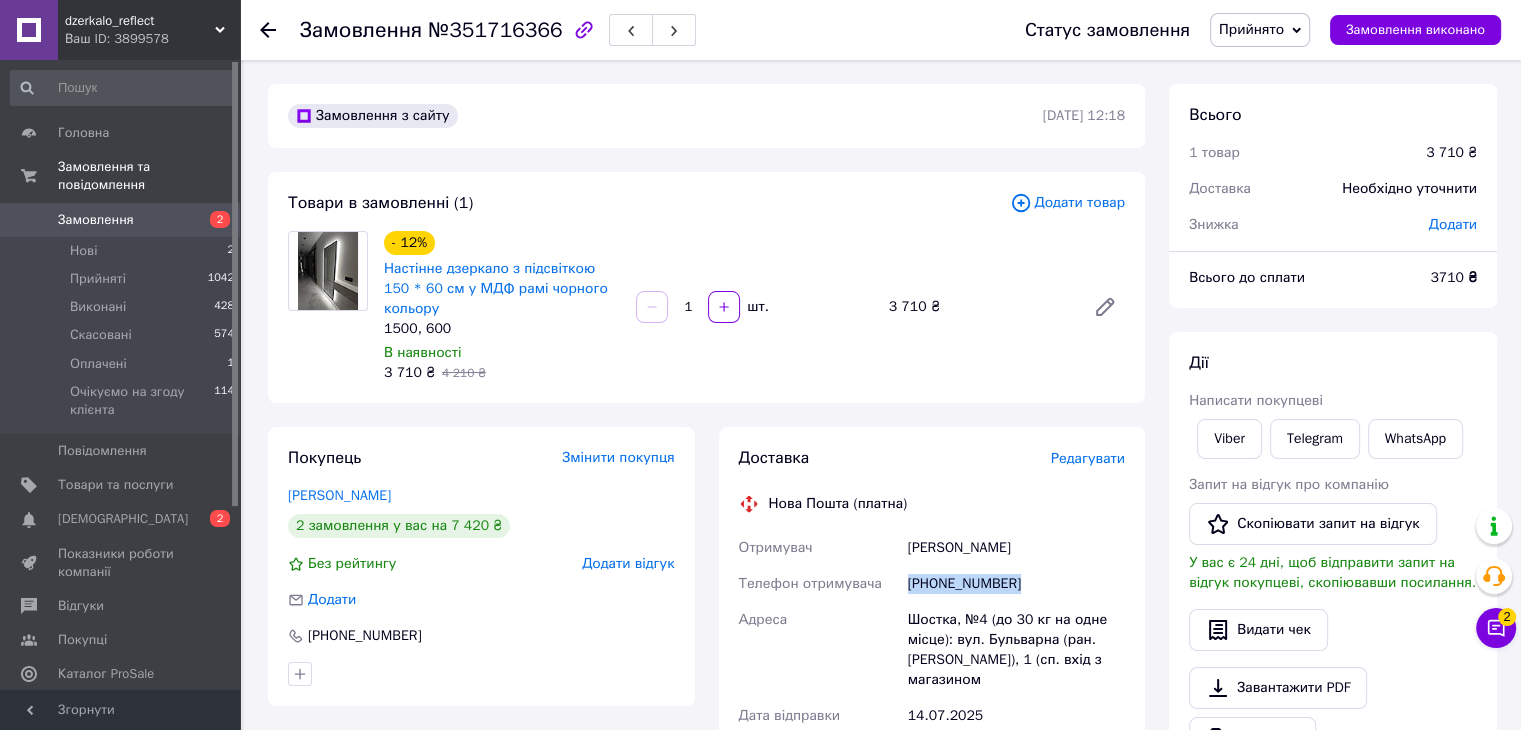 copy on "+380680766780" 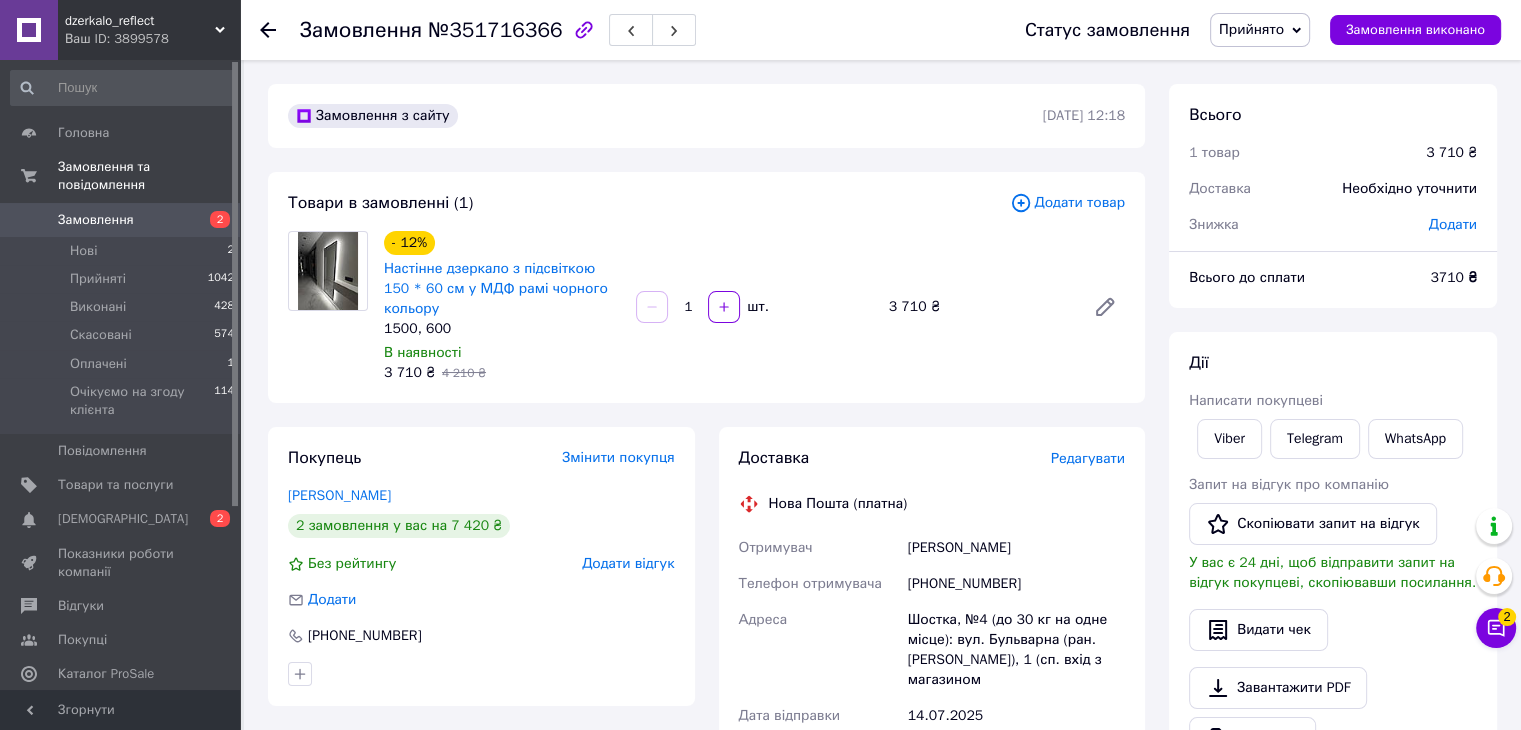 click 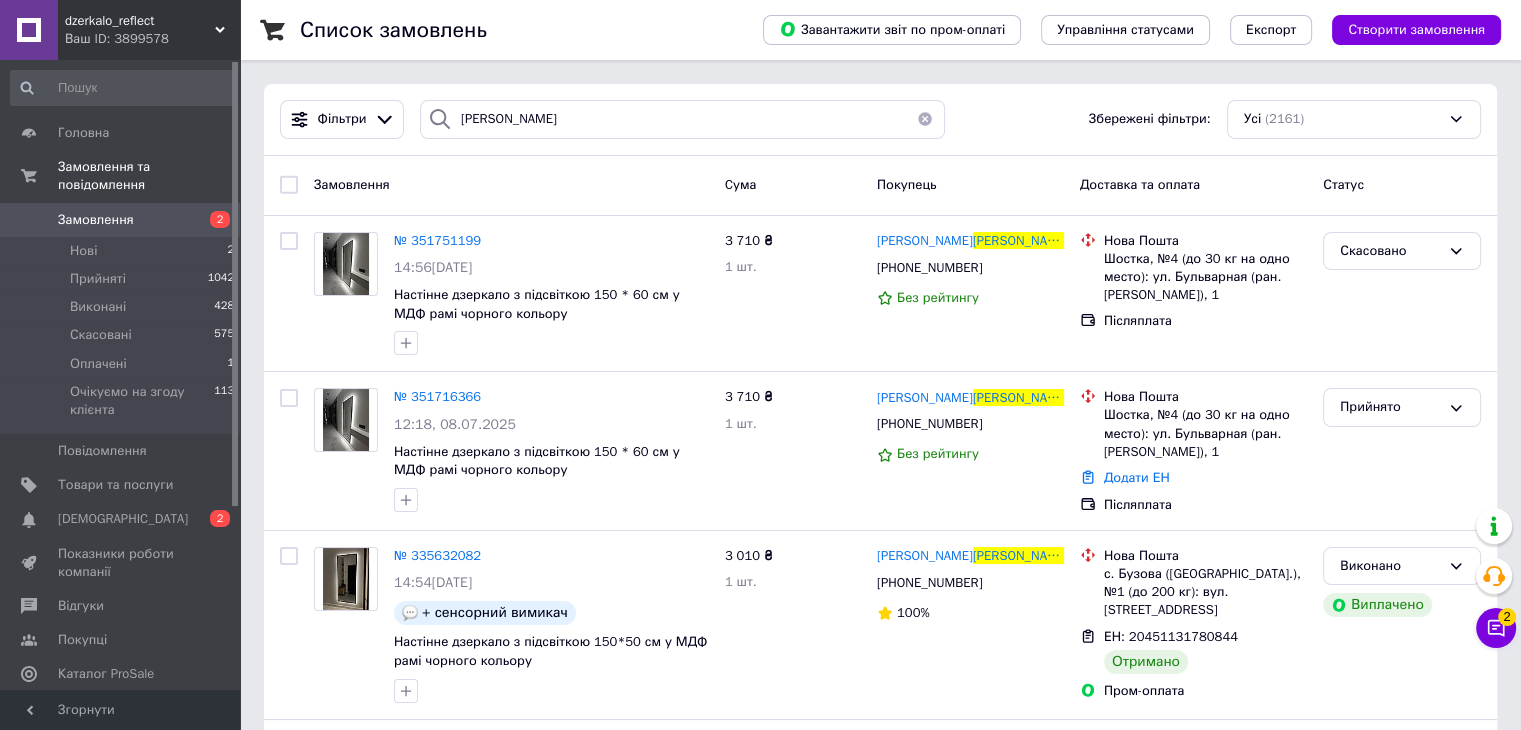 click at bounding box center [925, 119] 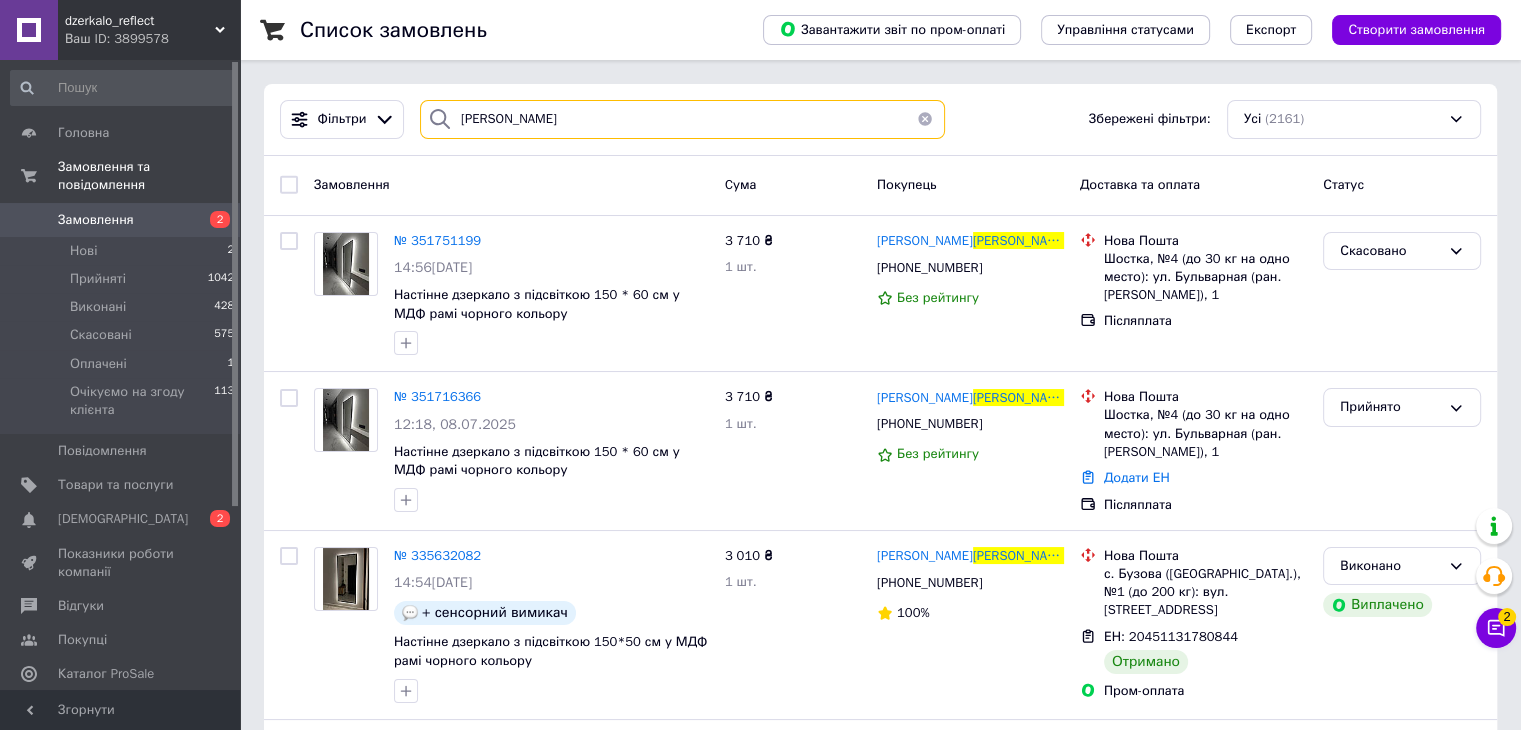 type 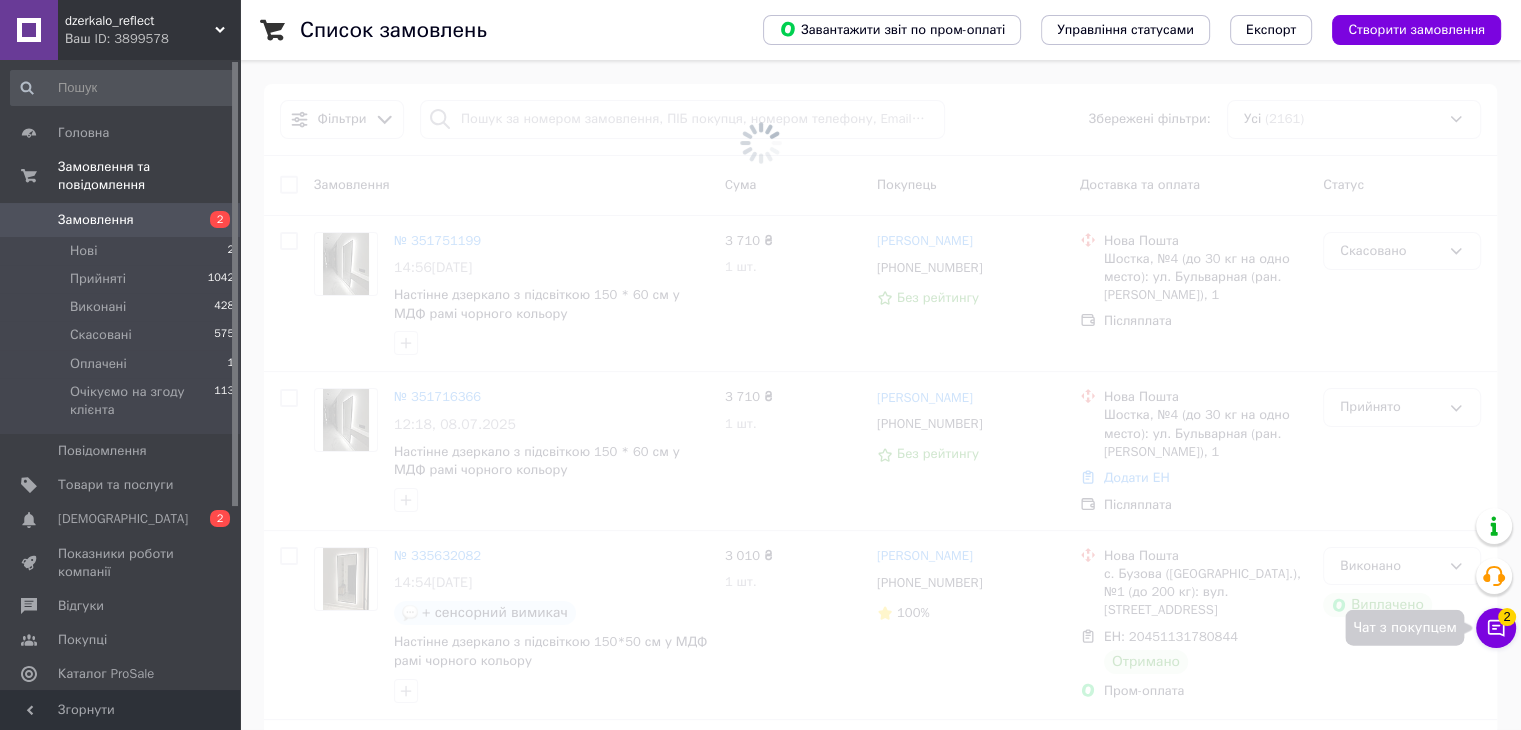 click 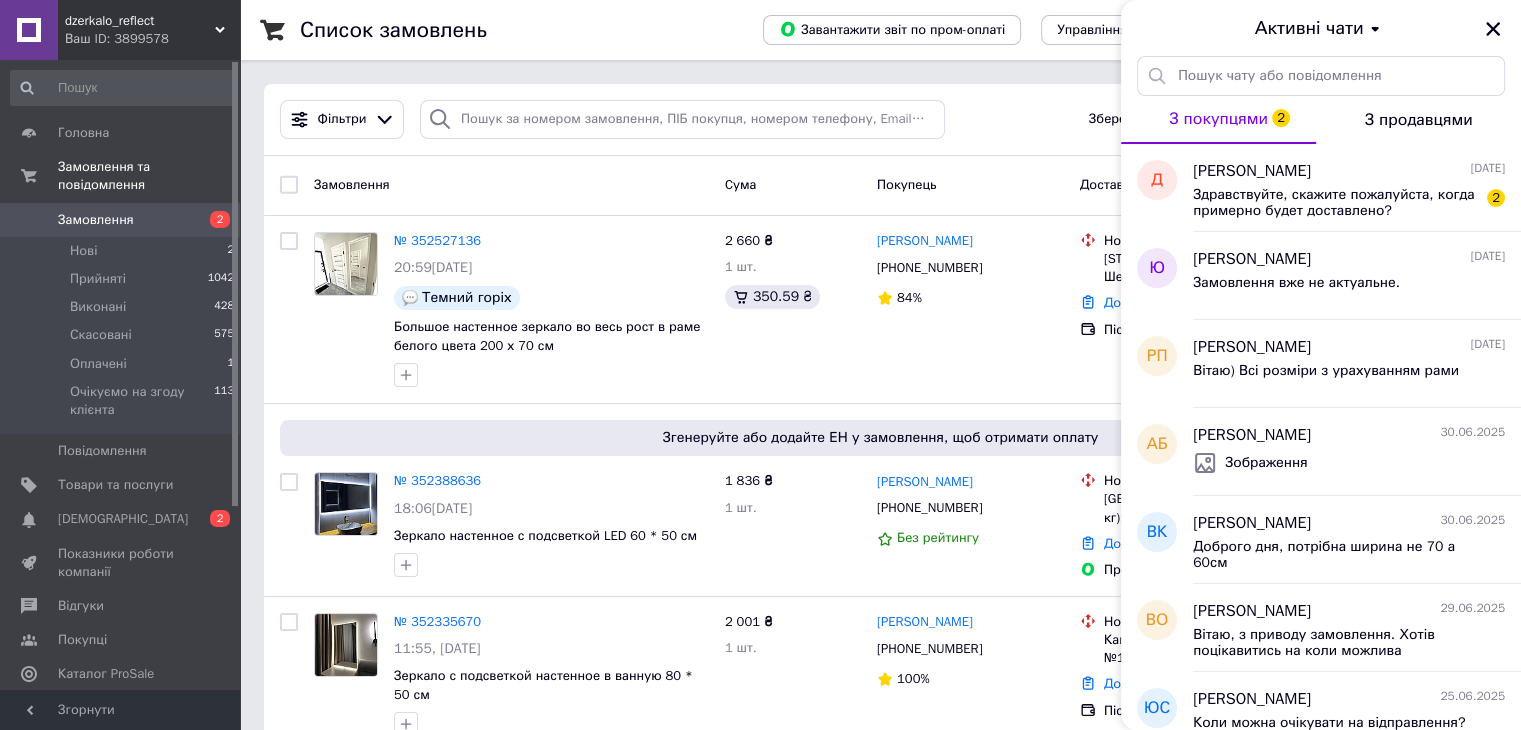 click on "Ваш ID: 3899578" at bounding box center [152, 39] 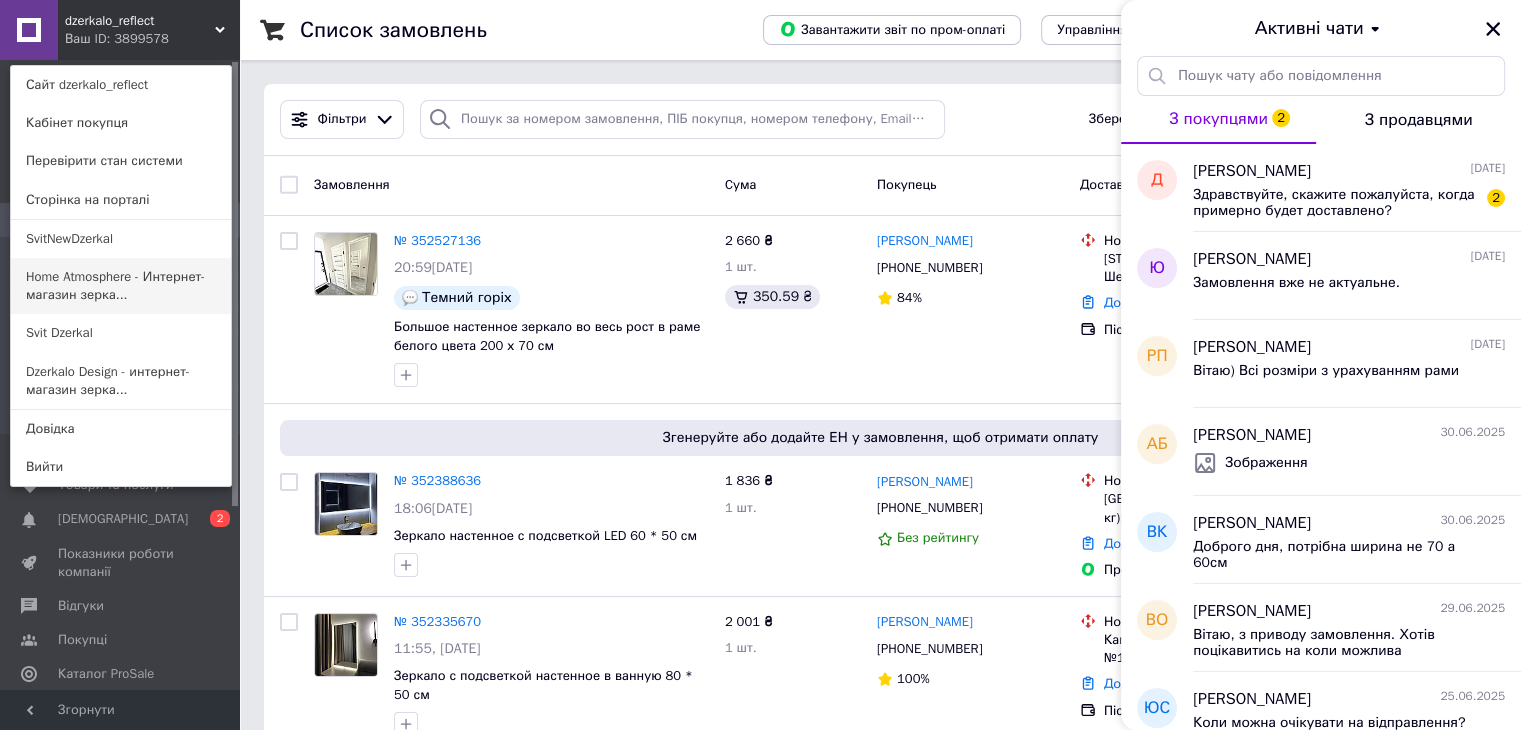 click on "Home Atmosphere - Интернет-магазин зерка..." at bounding box center [121, 286] 